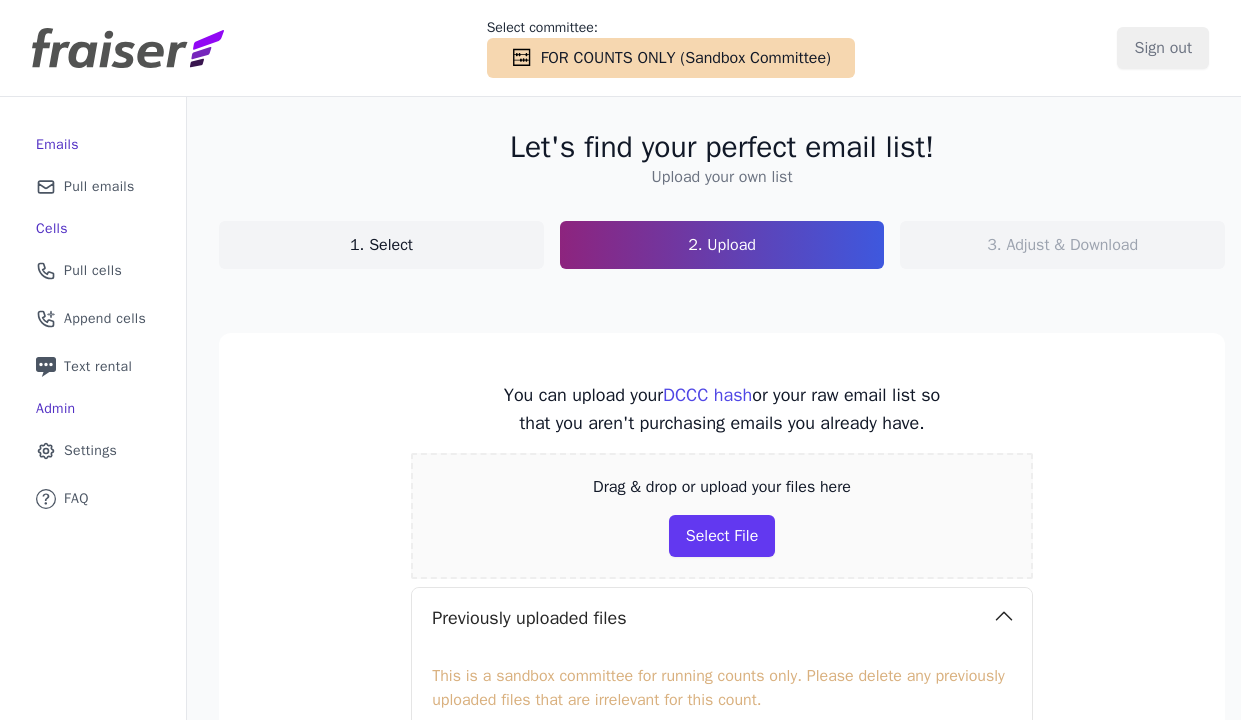 scroll, scrollTop: 0, scrollLeft: 0, axis: both 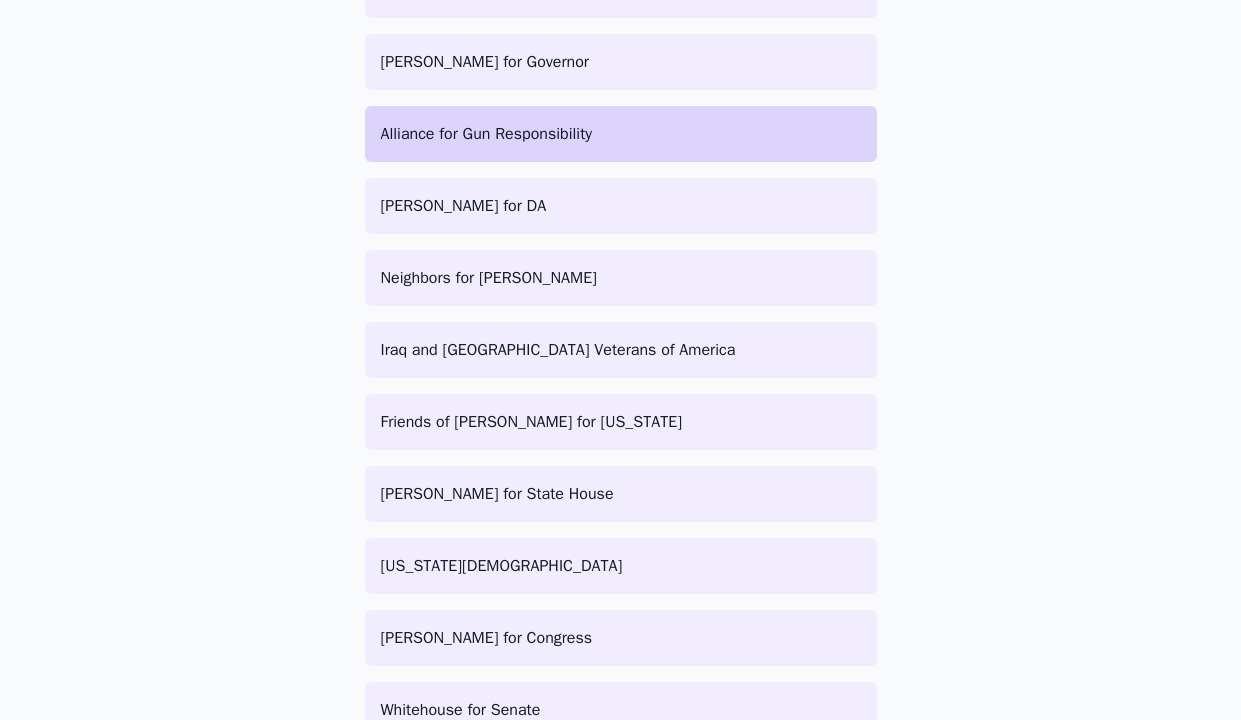 click on "Alliance for Gun Responsibility" at bounding box center [621, 134] 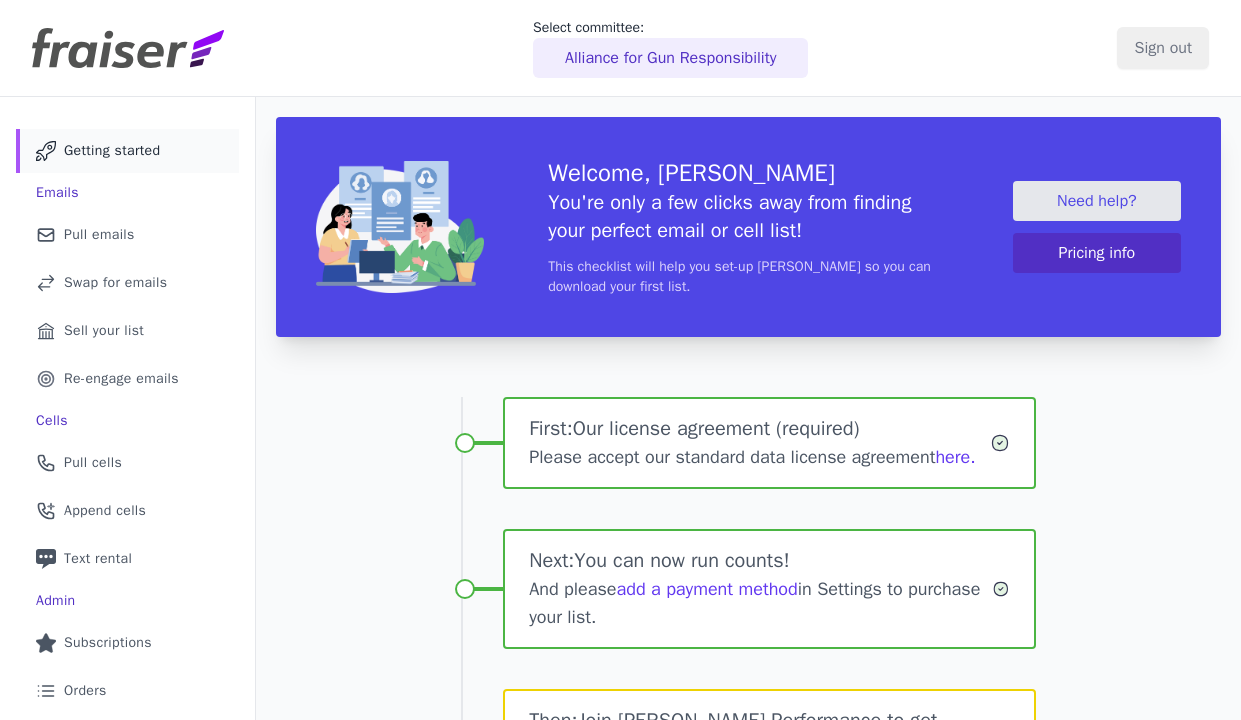 scroll, scrollTop: 0, scrollLeft: 0, axis: both 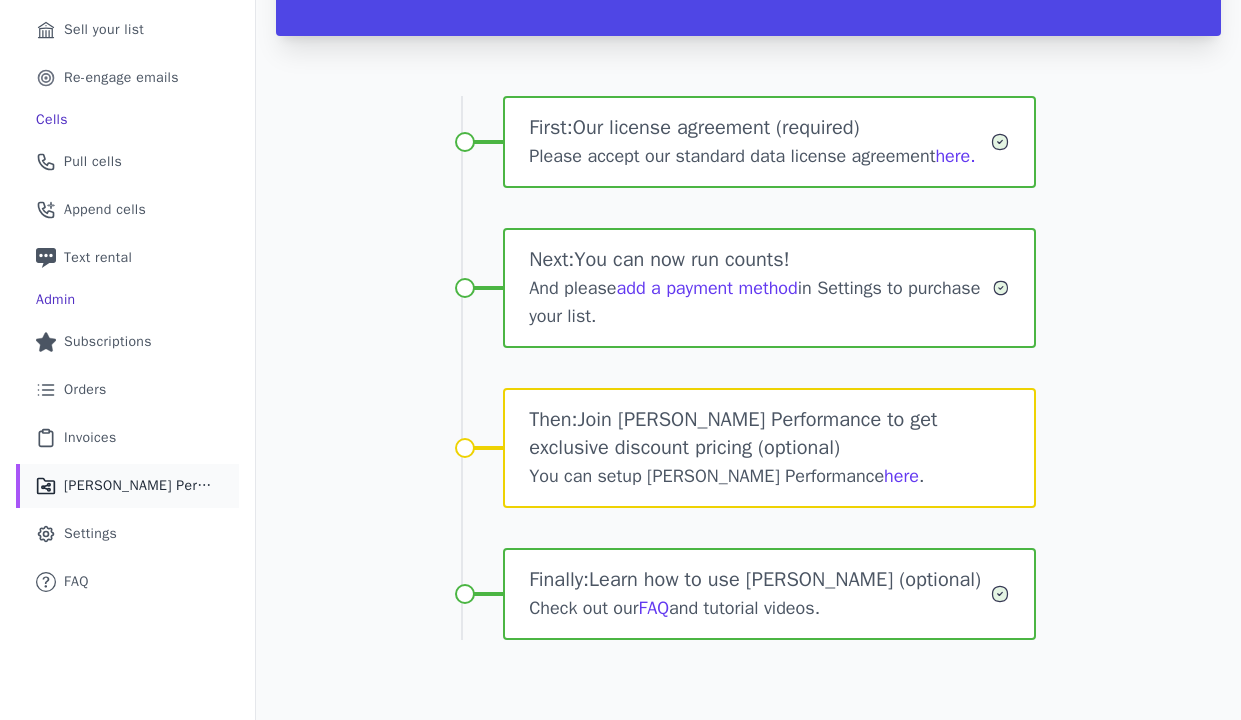 click on "Fraiser Performance" at bounding box center [139, 486] 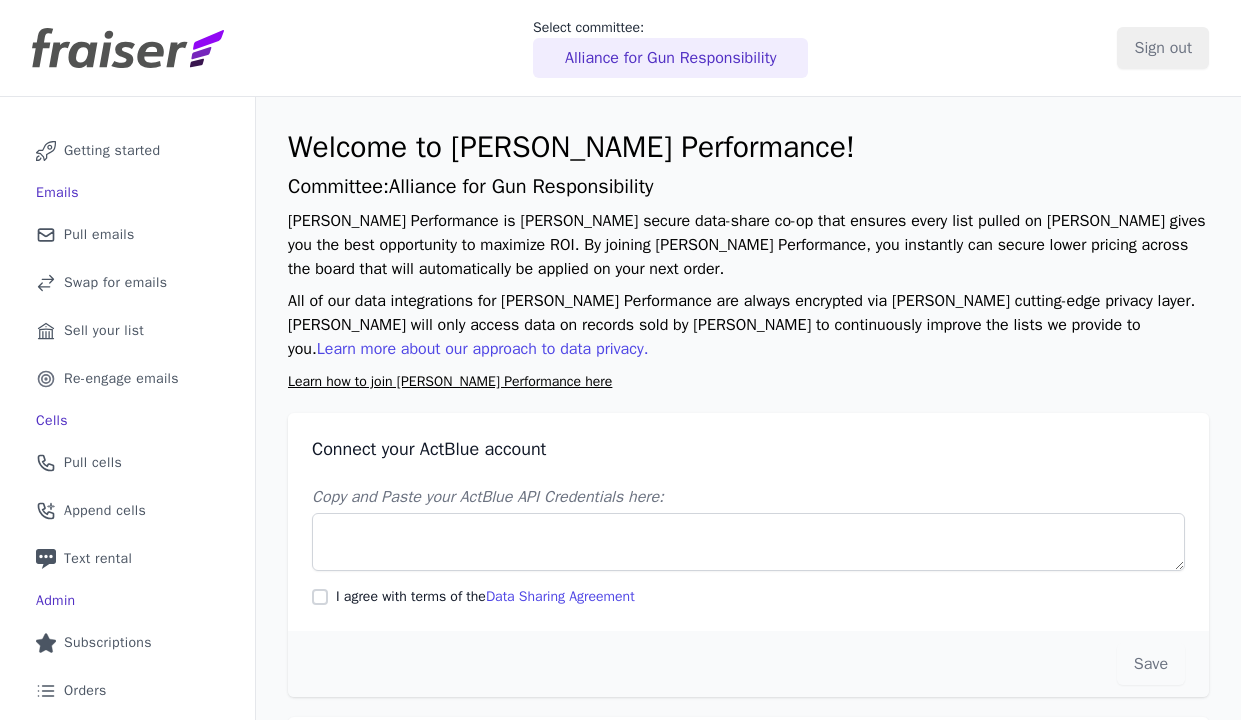 scroll, scrollTop: 0, scrollLeft: 0, axis: both 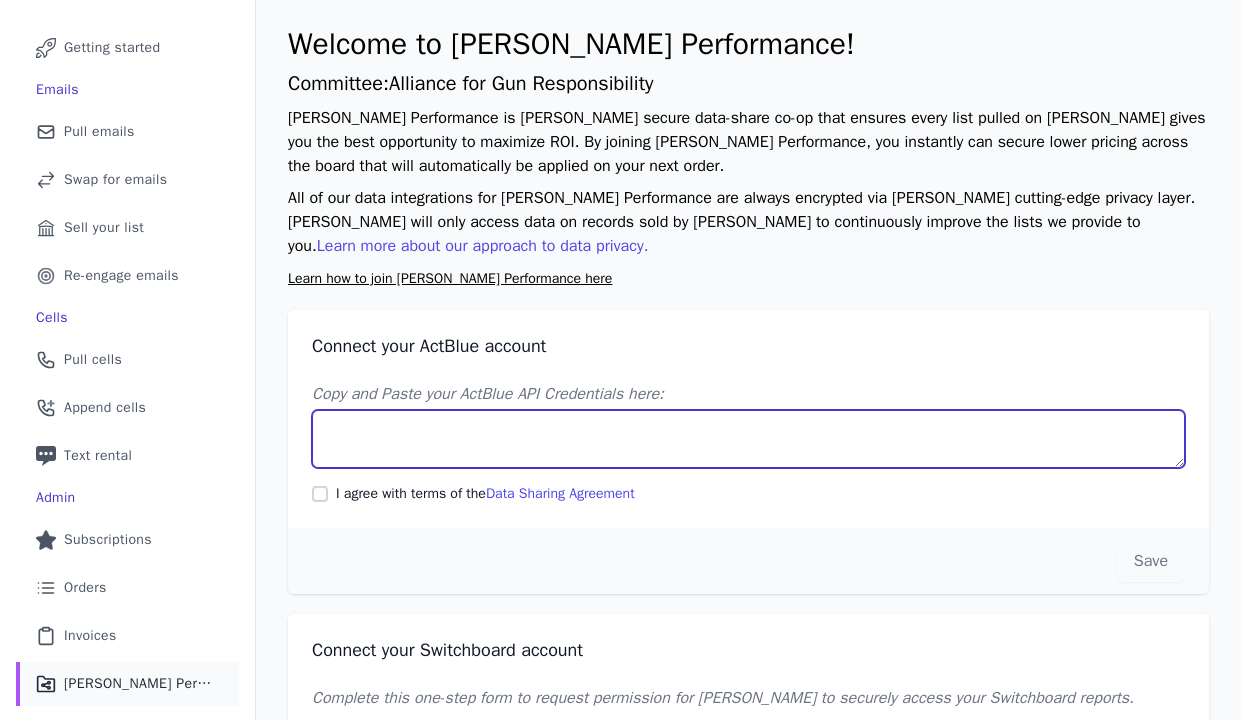 click on "Copy and Paste your ActBlue API Credentials here:" at bounding box center [748, 439] 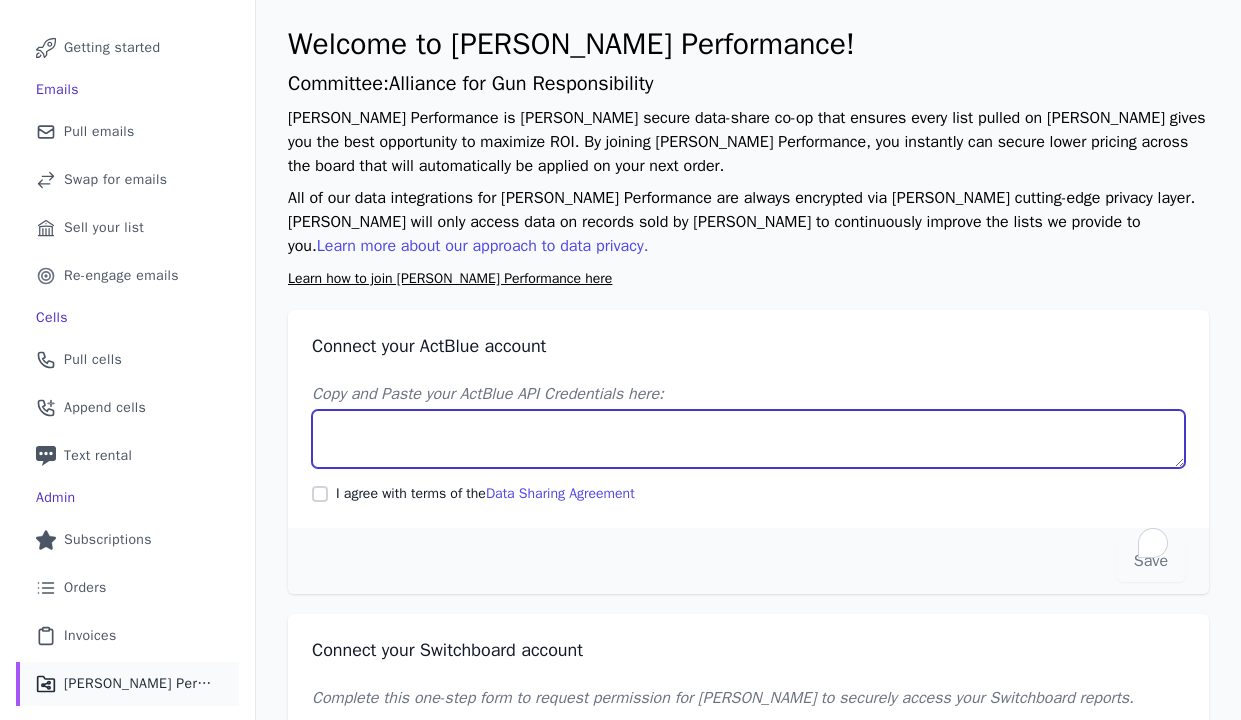 scroll, scrollTop: 103, scrollLeft: 0, axis: vertical 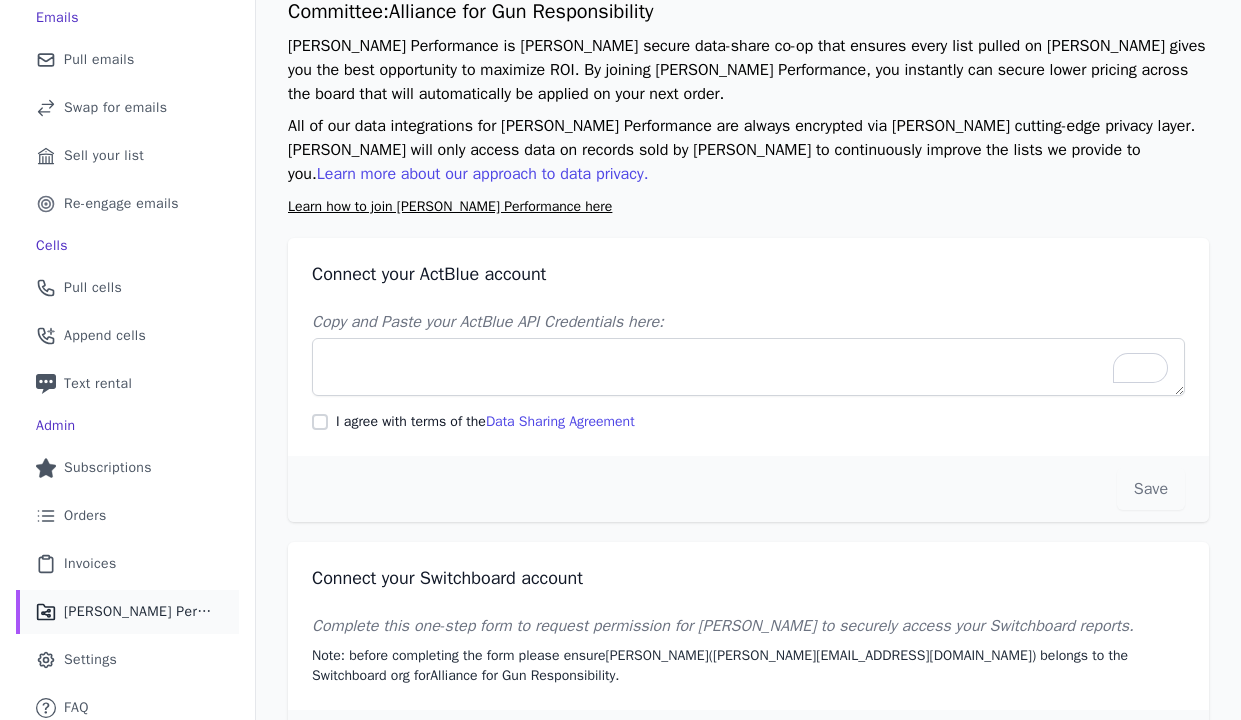 click on "Data Sharing Agreement" at bounding box center [560, 421] 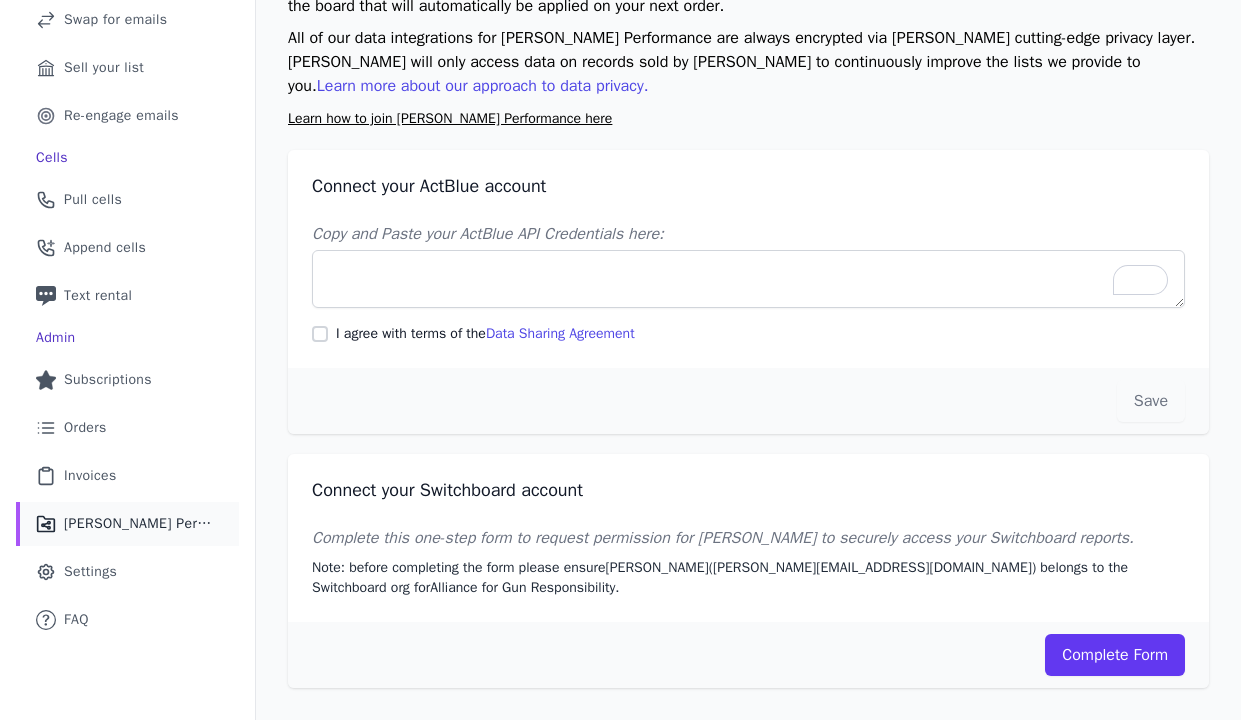 scroll, scrollTop: 57, scrollLeft: 0, axis: vertical 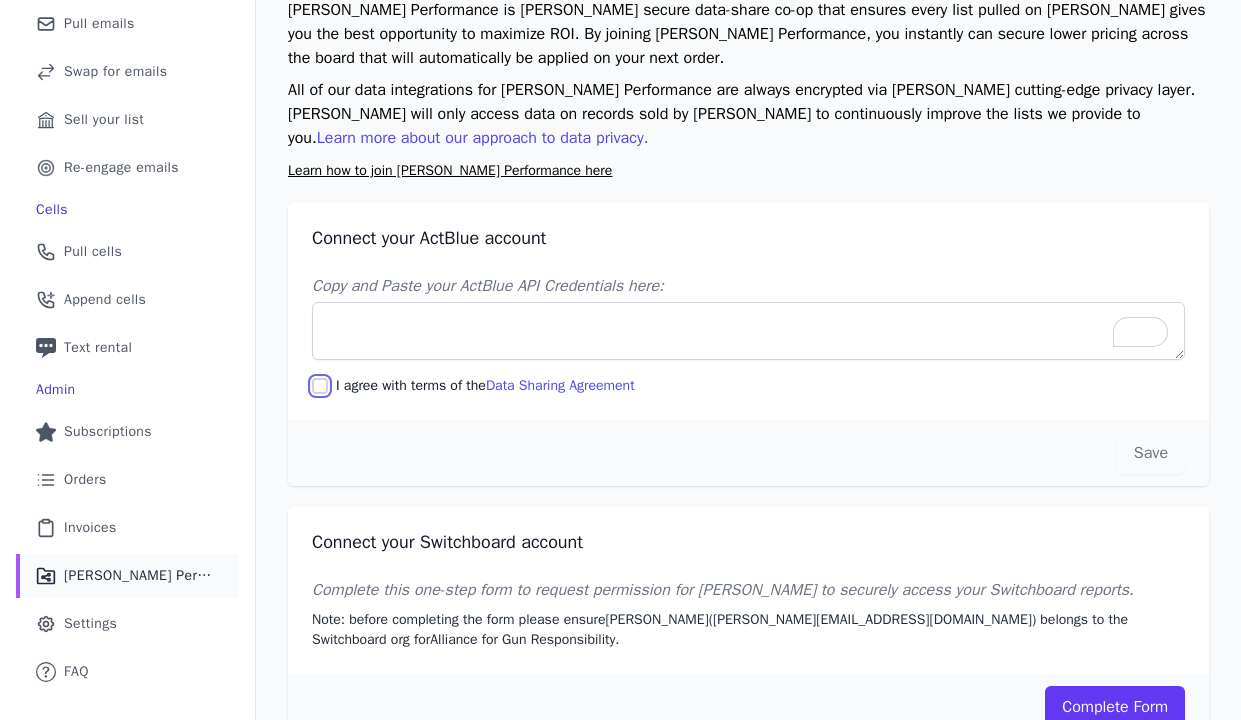 click on "I agree with terms of the  Data Sharing Agreement" at bounding box center (320, 386) 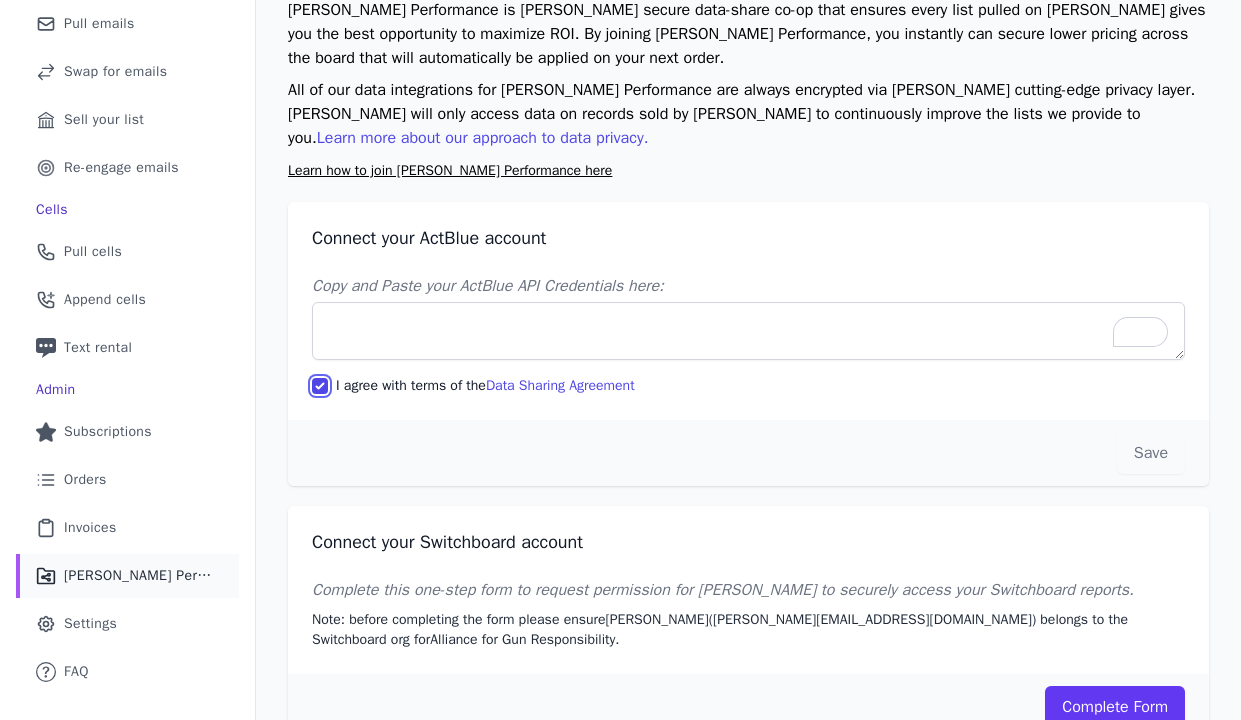 scroll, scrollTop: 197, scrollLeft: 0, axis: vertical 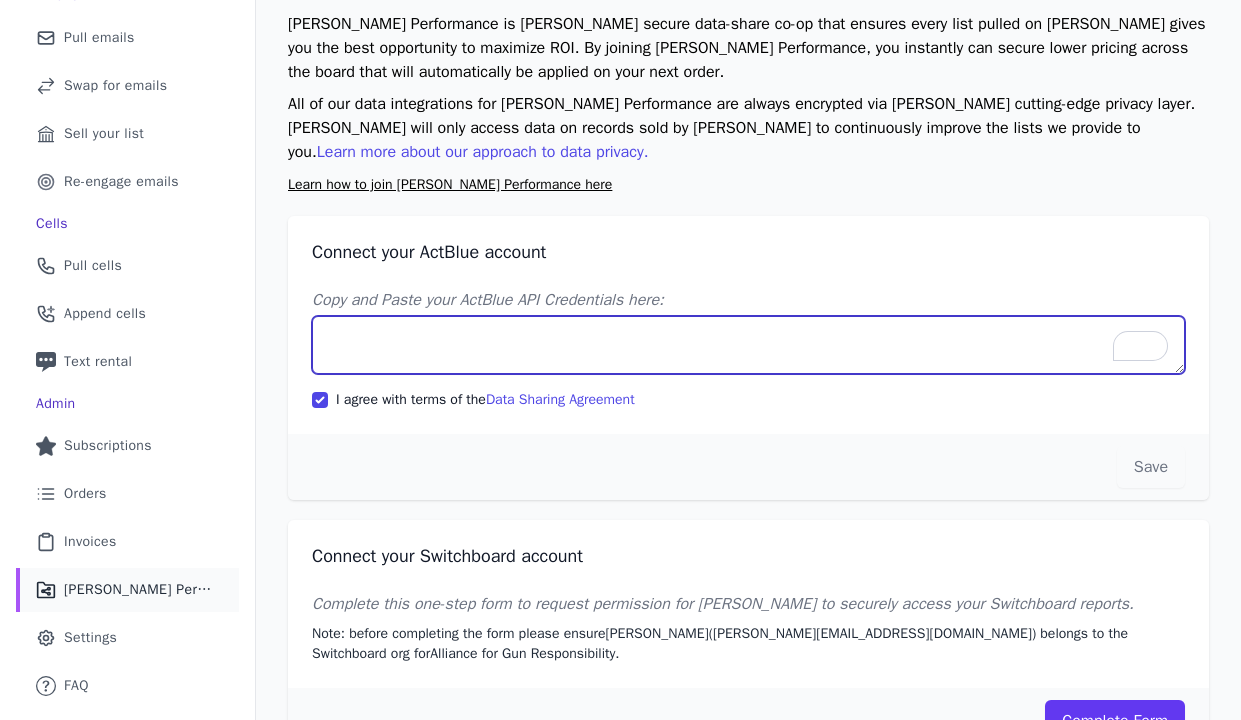 click on "Copy and Paste your ActBlue API Credentials here:" at bounding box center (748, 345) 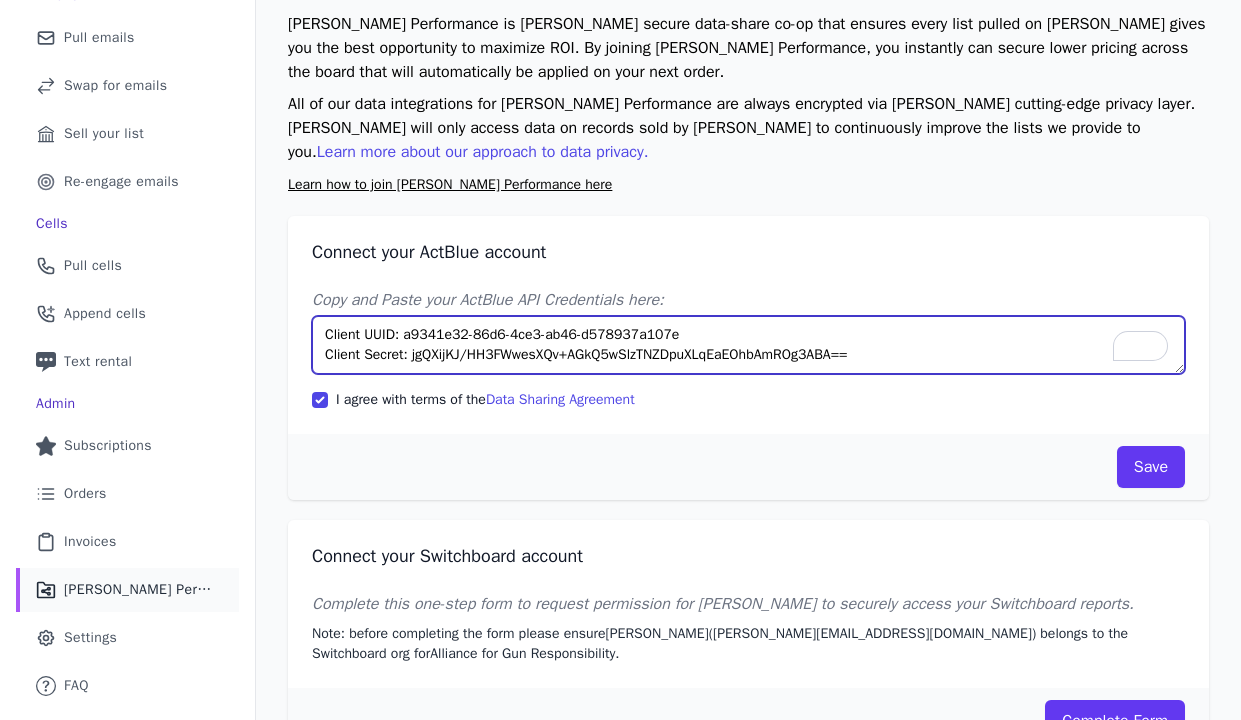 type on "Client UUID: a9341e32-86d6-4ce3-ab46-d578937a107e
Client Secret: jgQXijKJ/HH3FWwesXQv+AGkQ5wSlzTNZDpuXLqEaEOhbAmROg3ABA==" 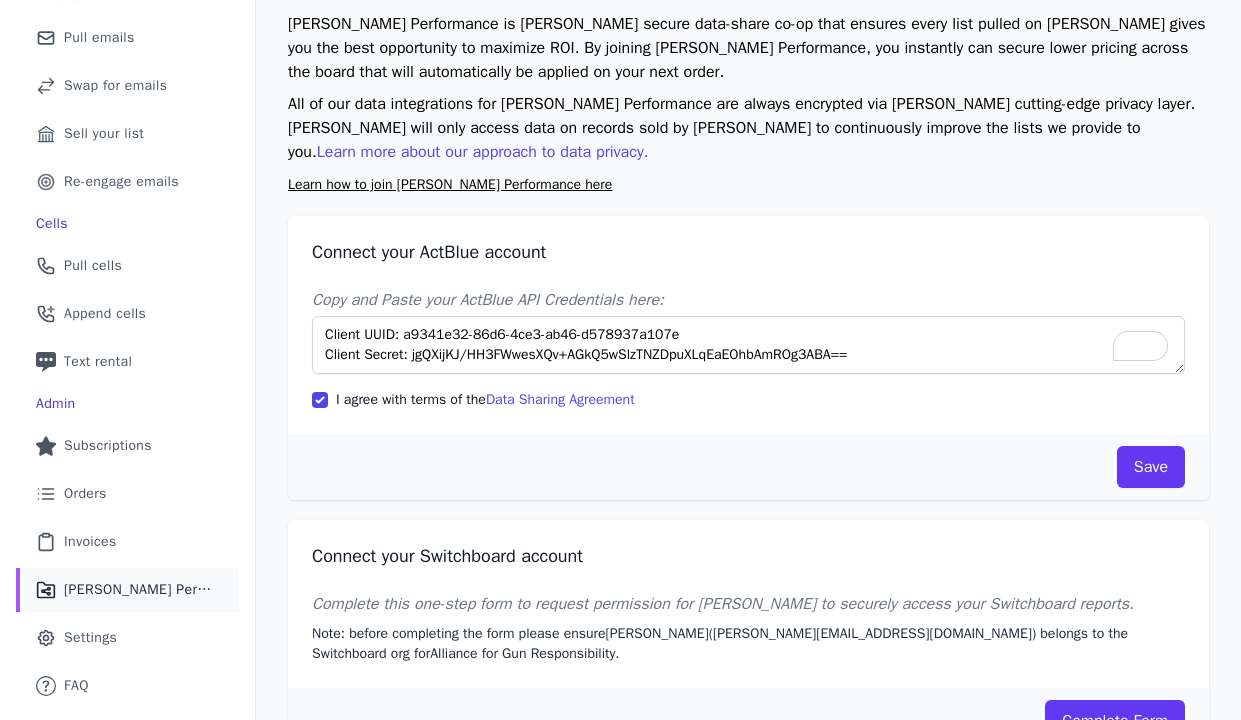 click on "Save" at bounding box center [748, 467] 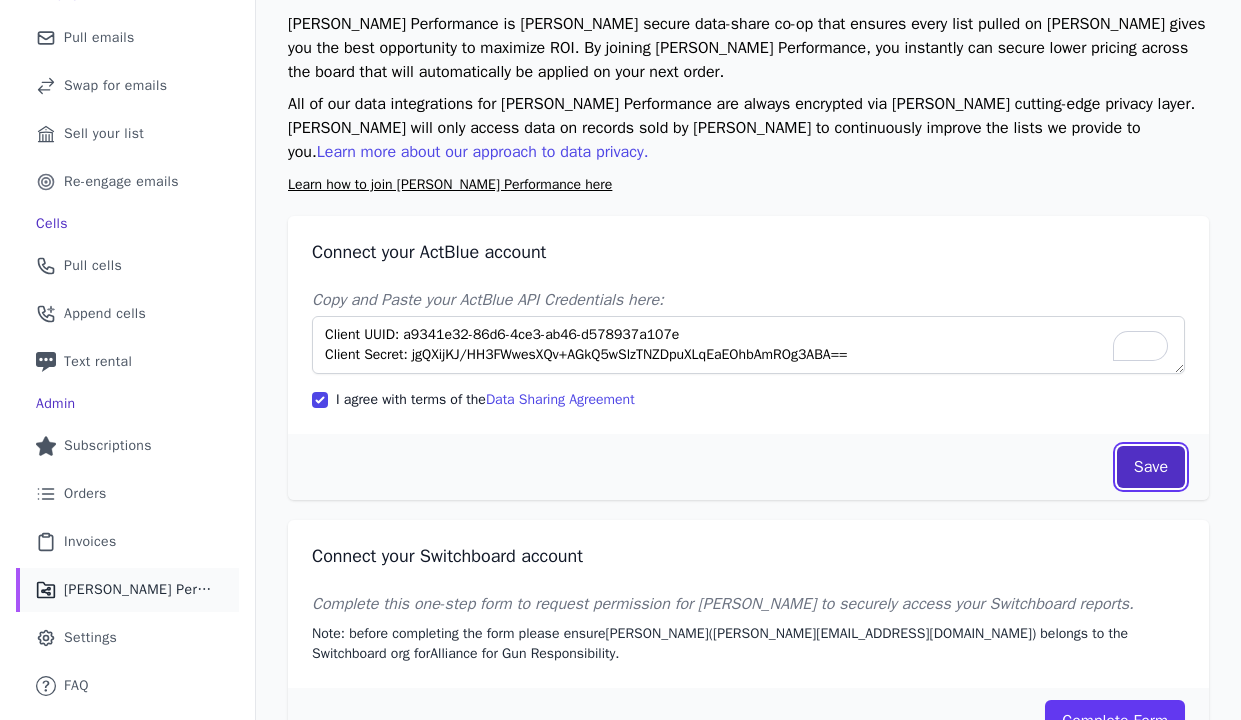 click on "Save" at bounding box center (1151, 467) 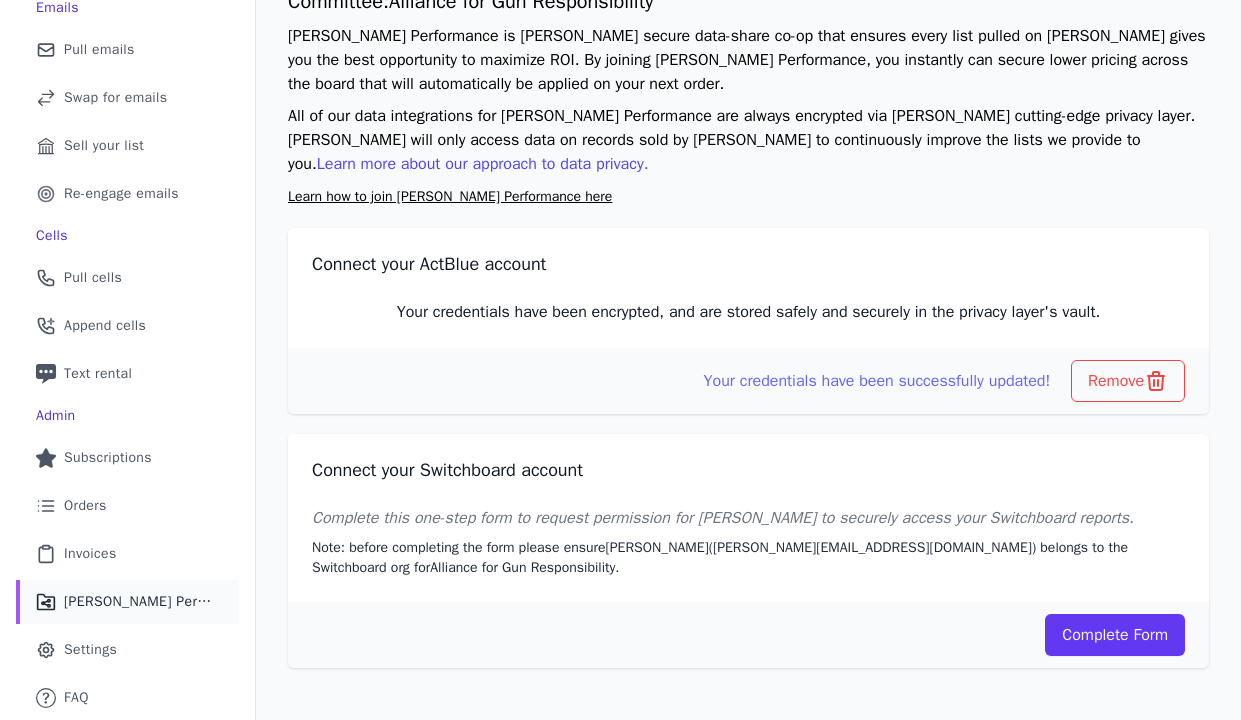 scroll, scrollTop: 185, scrollLeft: 0, axis: vertical 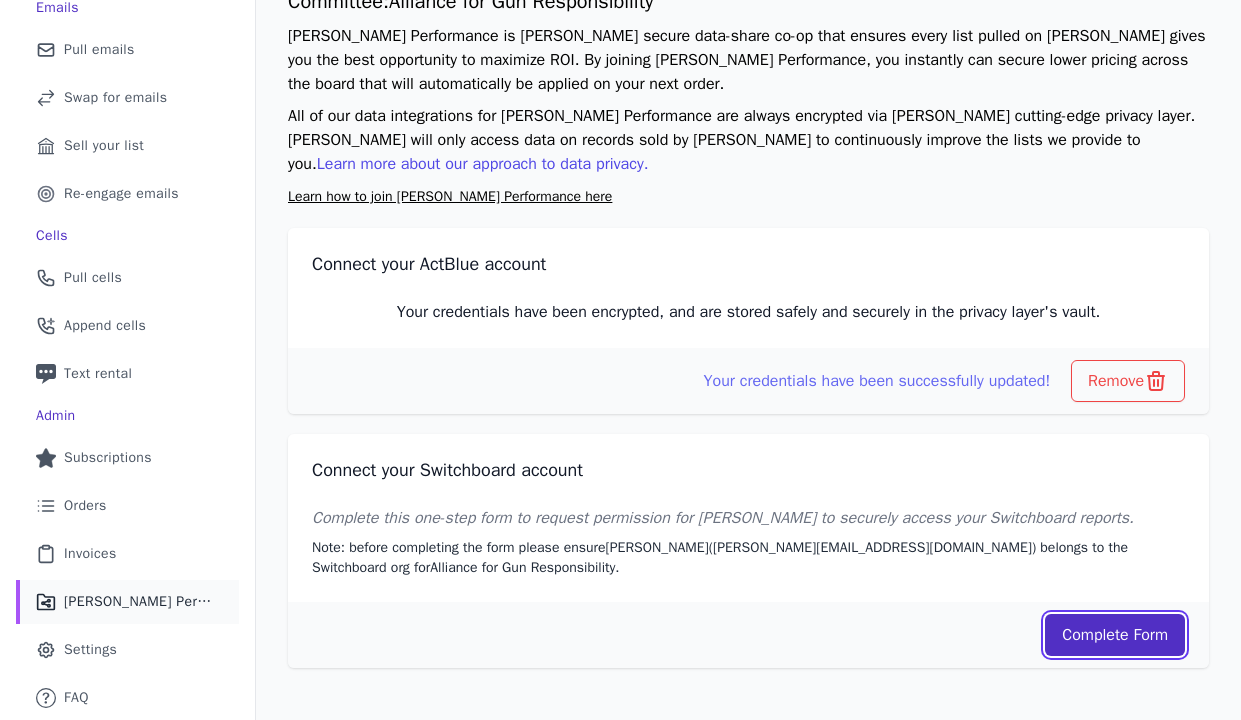 click on "Complete Form" at bounding box center (1115, 635) 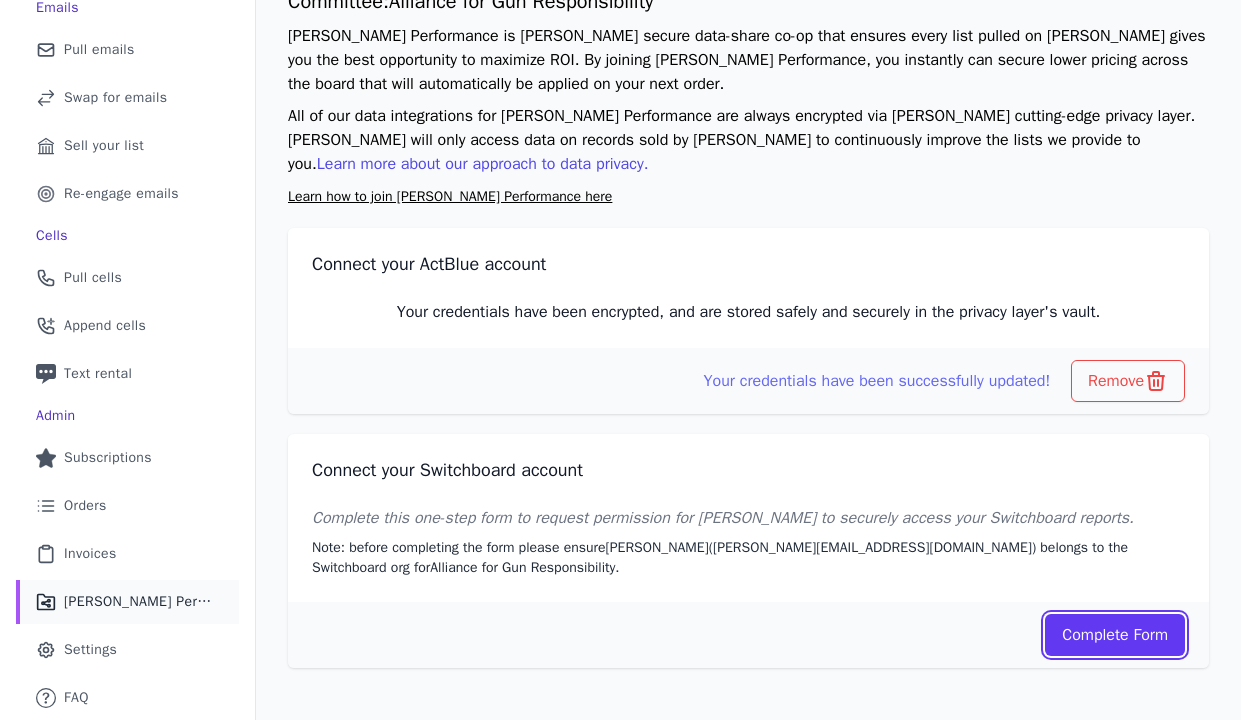 scroll, scrollTop: 0, scrollLeft: 0, axis: both 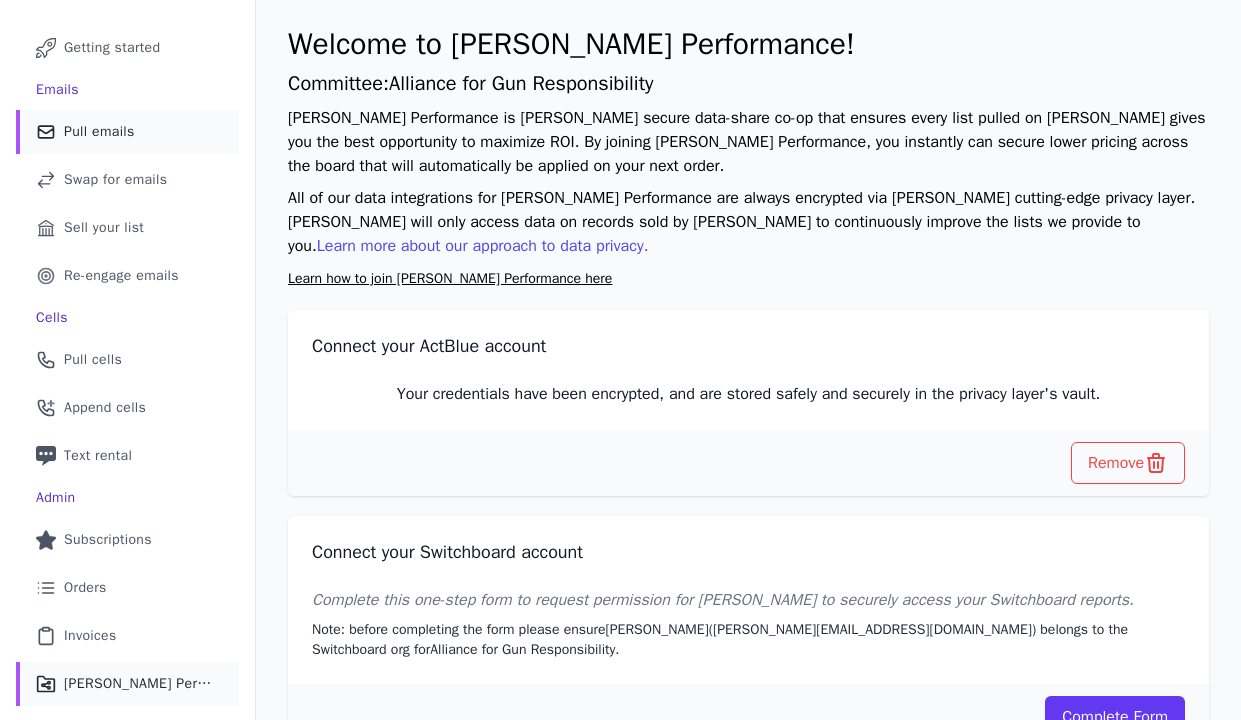 click on "Mail Icon Outline of a mail envelope
Pull emails" at bounding box center (127, 132) 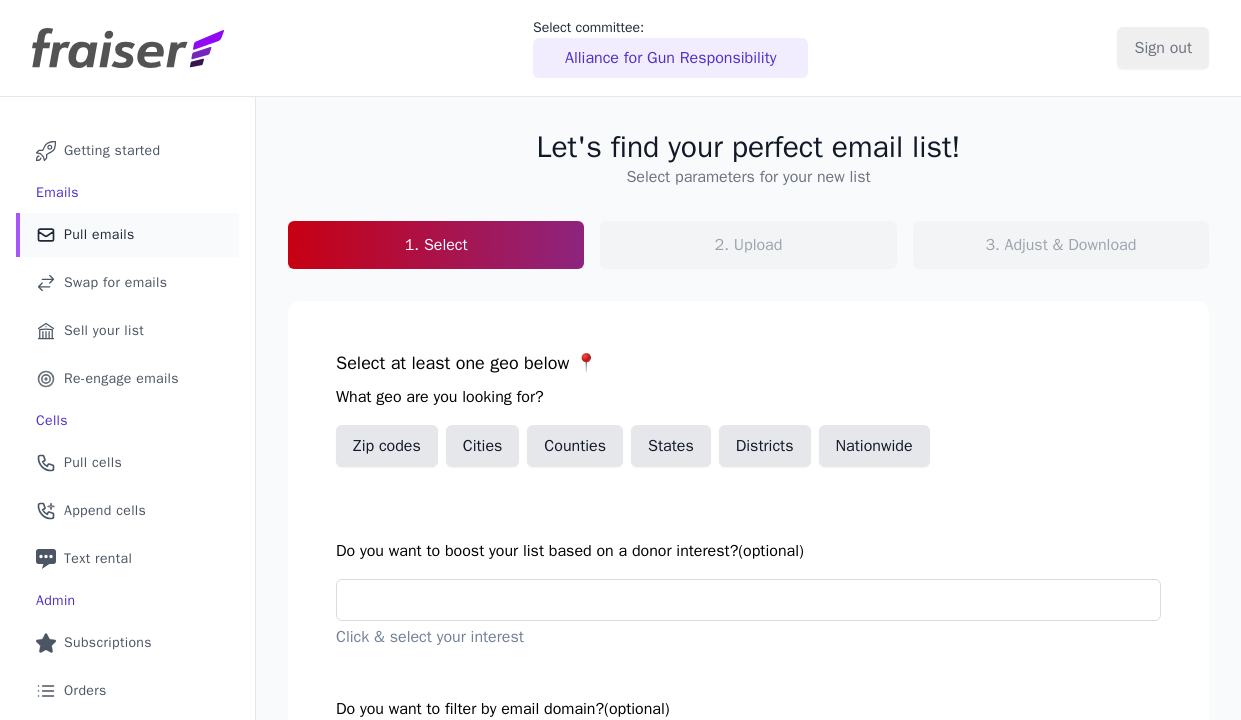 scroll, scrollTop: 0, scrollLeft: 0, axis: both 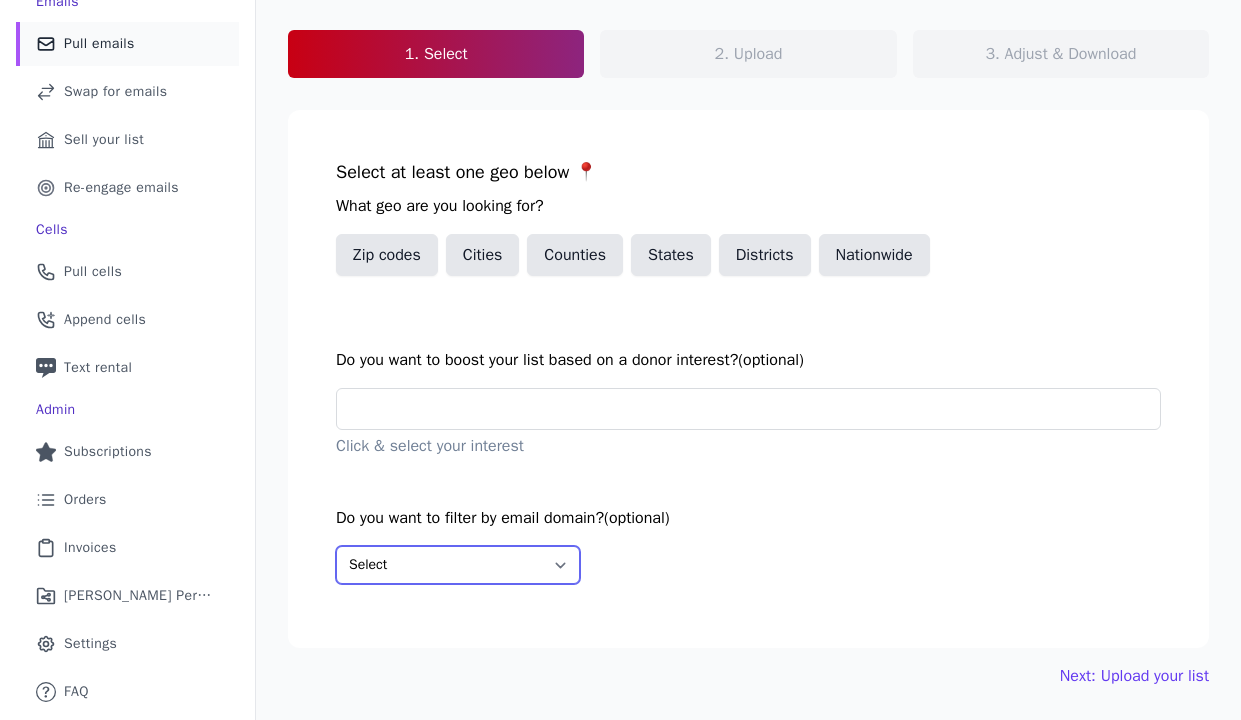 click on "Select Include only these domains Include none of these domains" at bounding box center [458, 565] 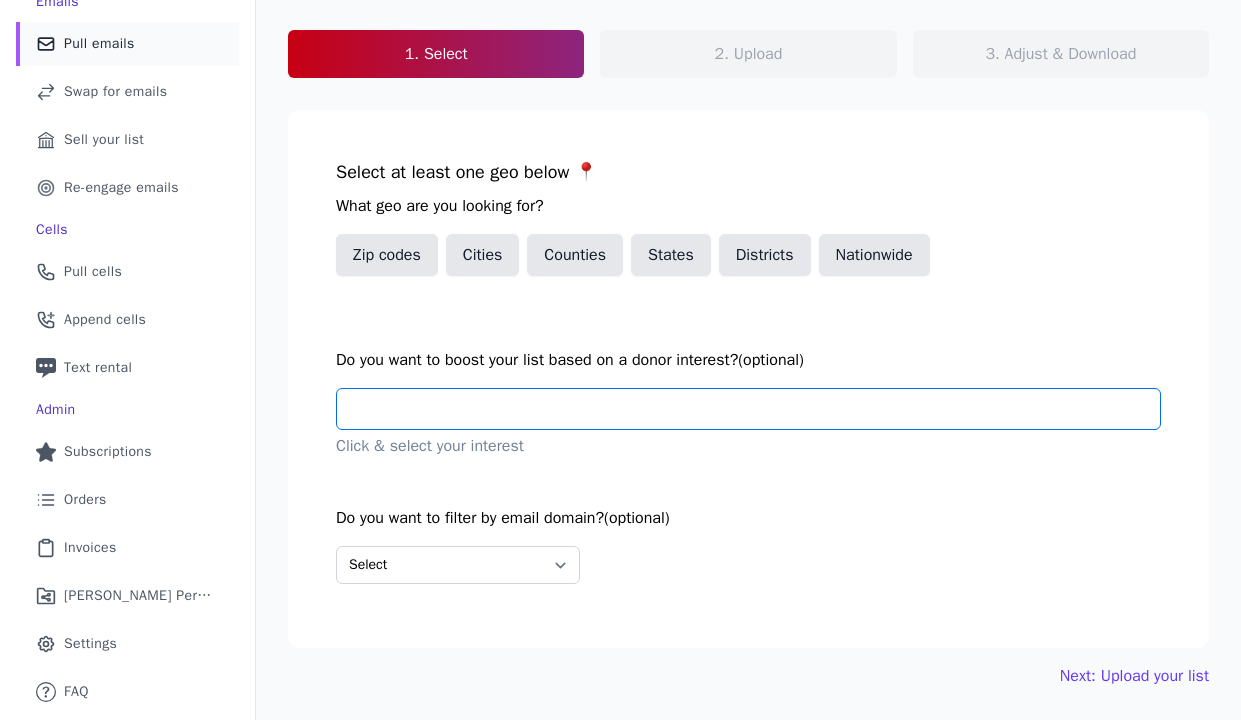 click at bounding box center [756, 409] 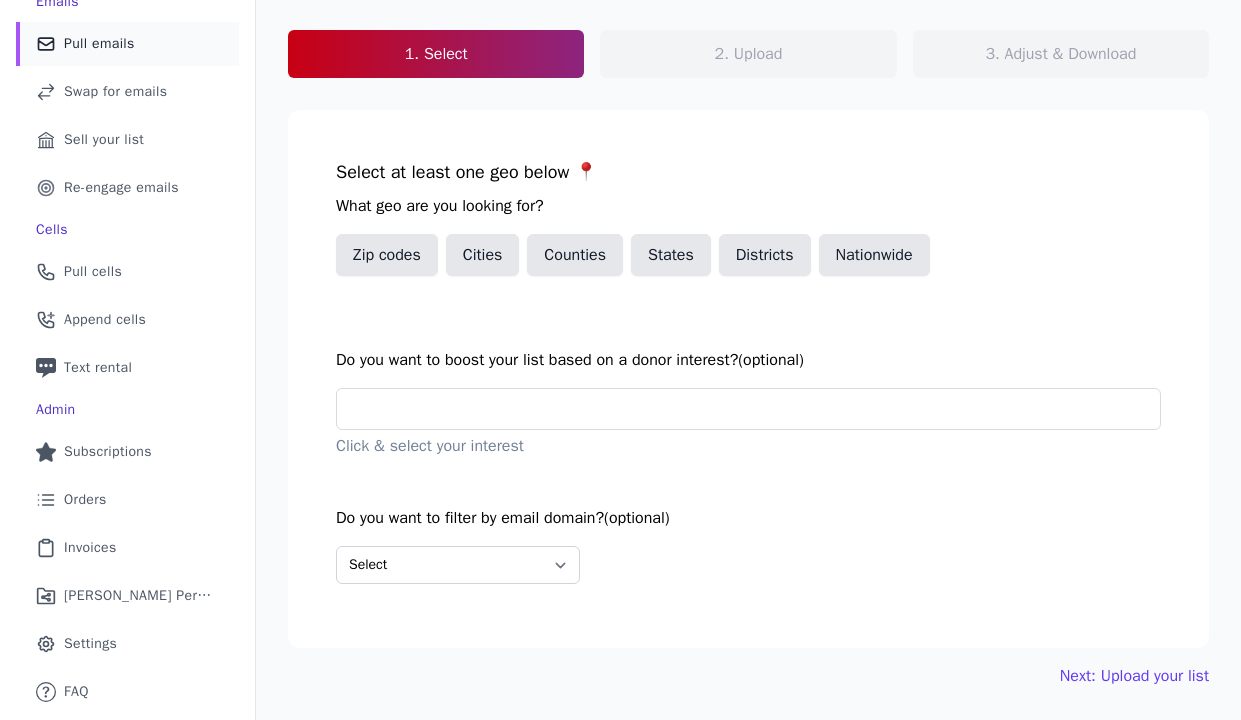 click on "Do you want to boost your list based on a donor interest?" at bounding box center [537, 360] 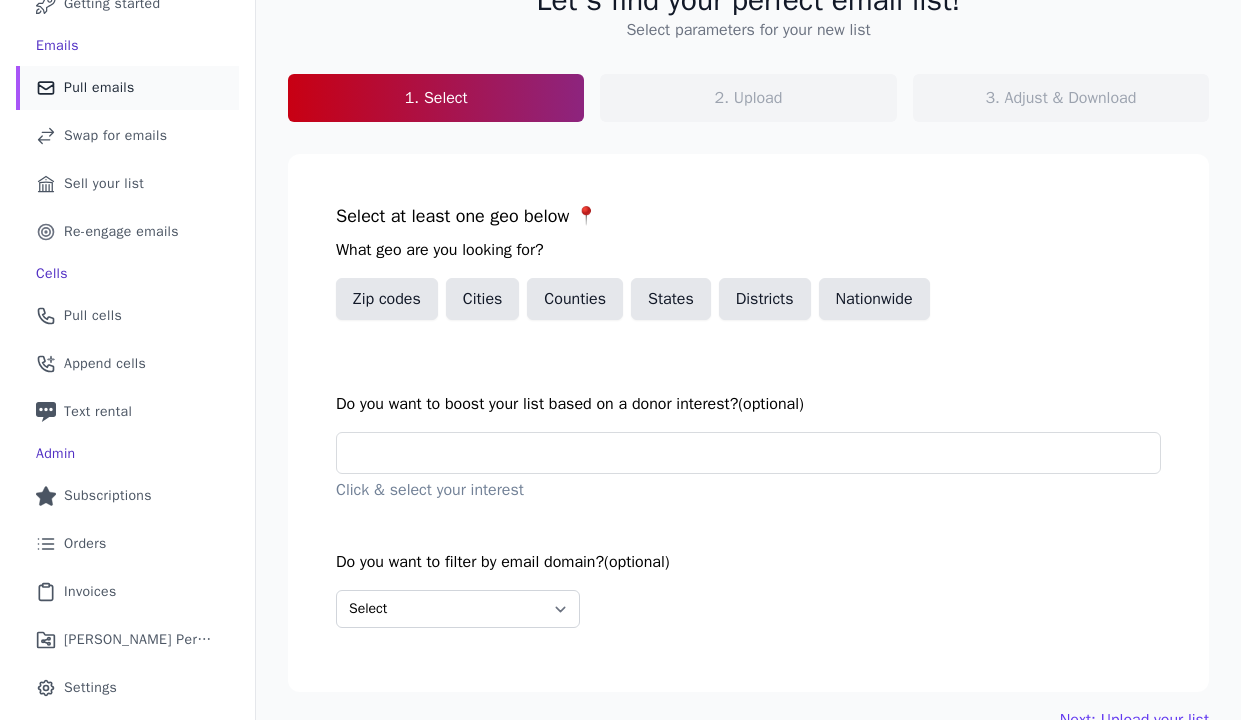 scroll, scrollTop: 182, scrollLeft: 0, axis: vertical 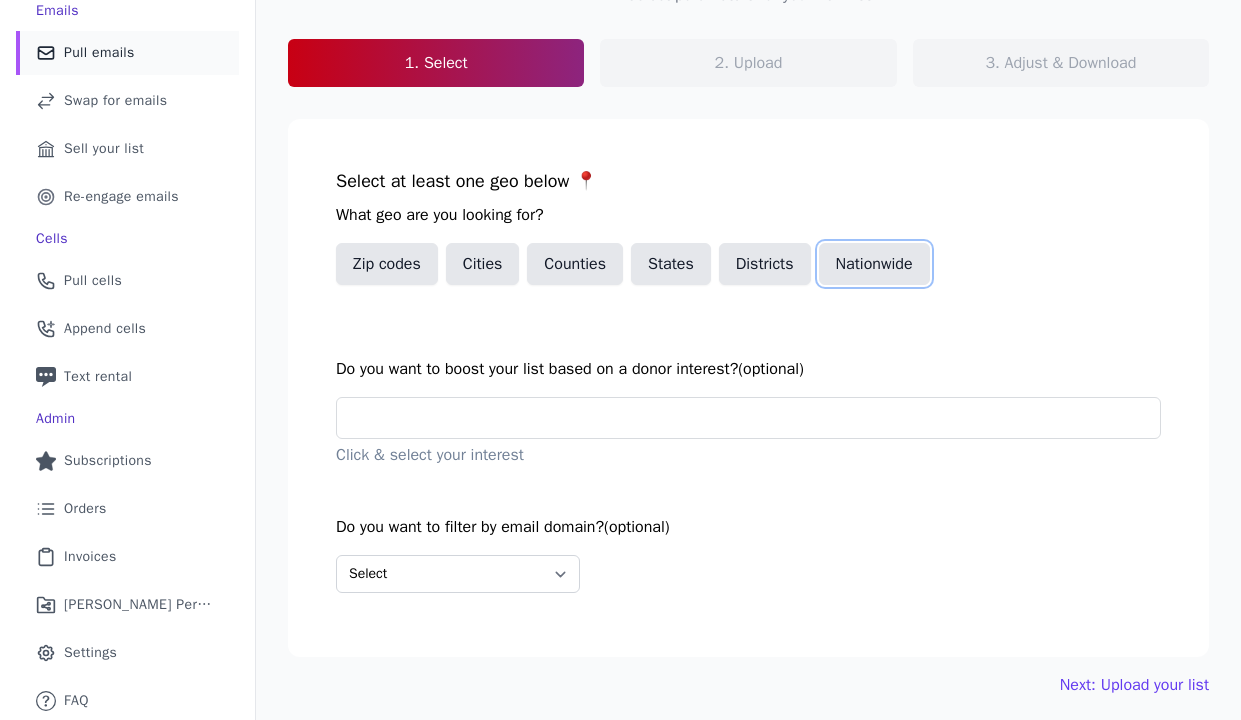 click on "Nationwide" at bounding box center (874, 264) 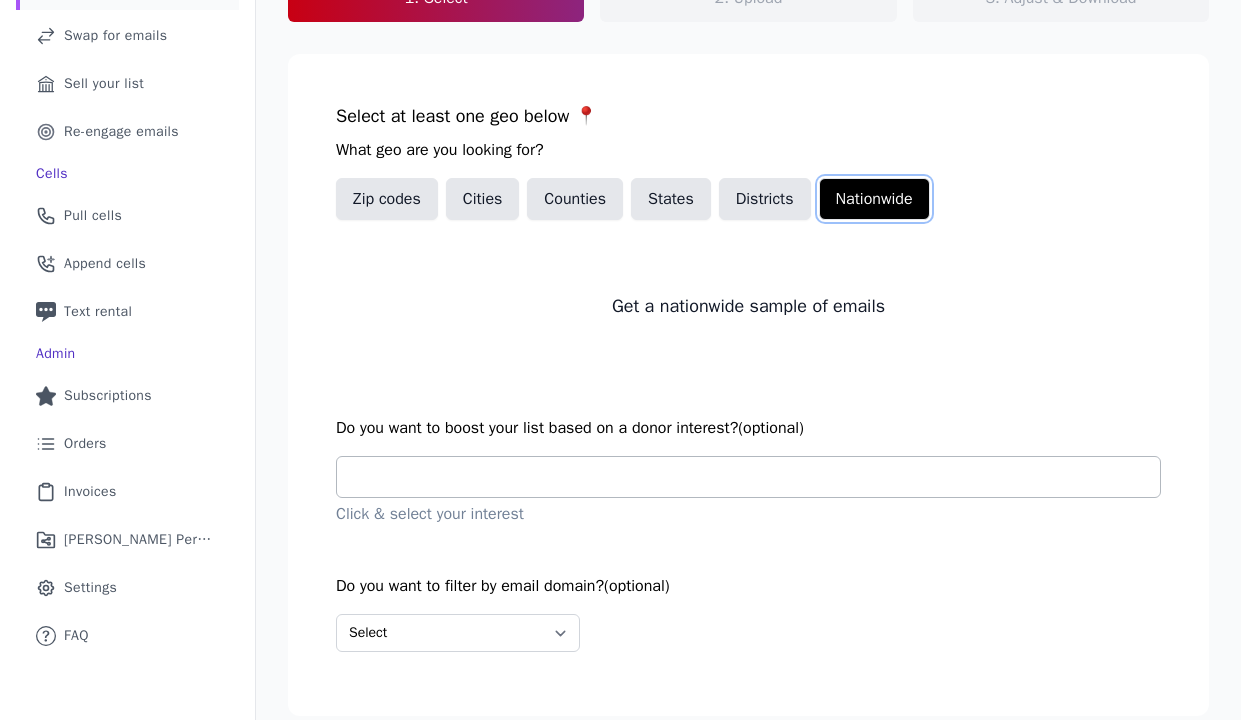 scroll, scrollTop: 296, scrollLeft: 0, axis: vertical 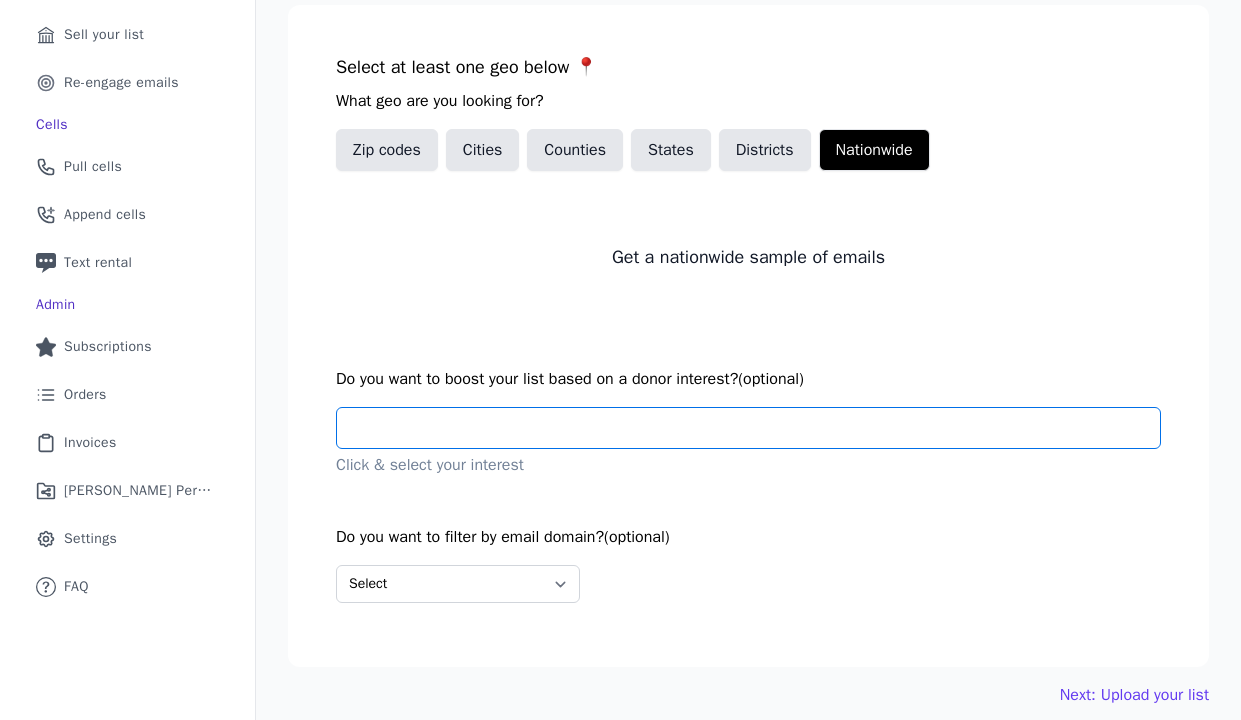 click at bounding box center (756, 428) 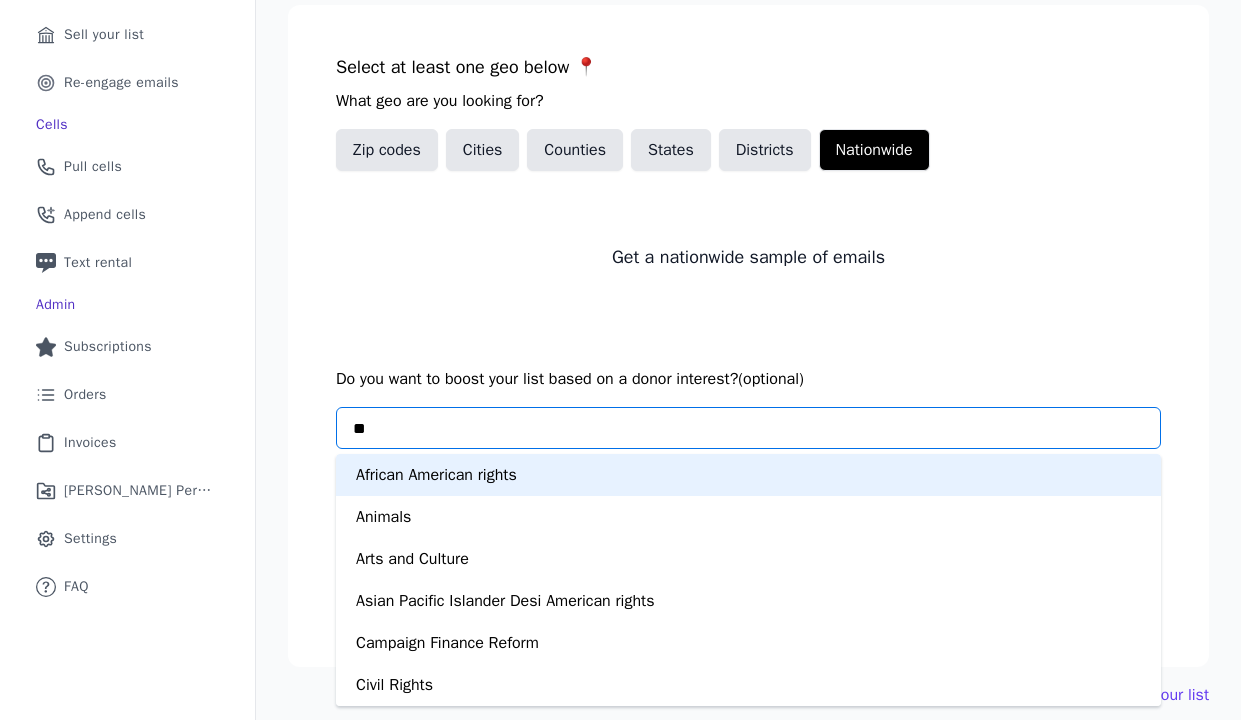 type on "***" 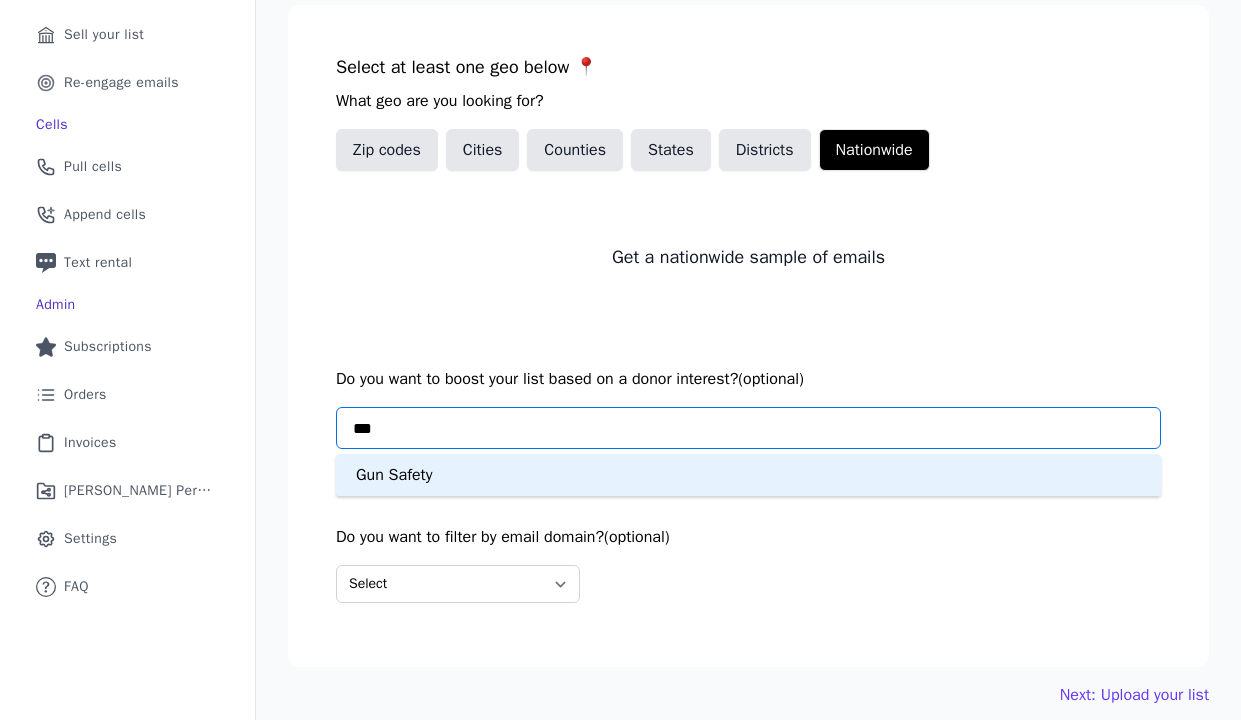 click on "Gun Safety" at bounding box center (748, 475) 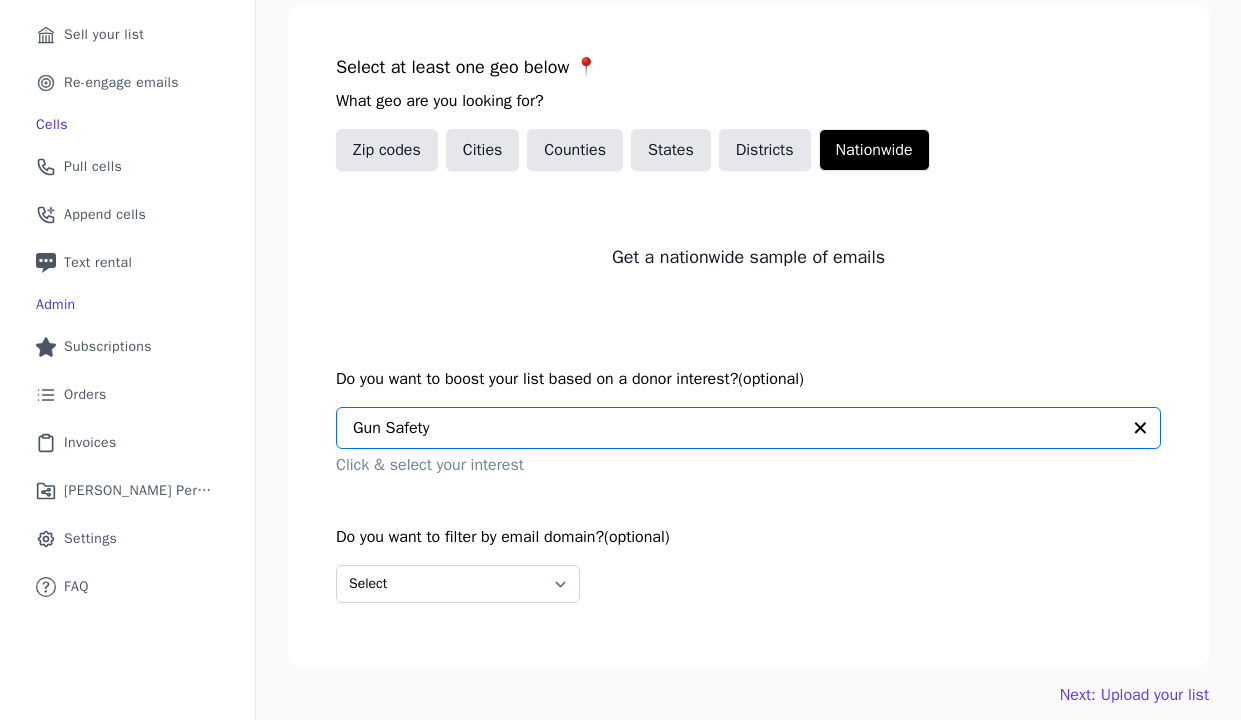 scroll, scrollTop: 315, scrollLeft: 0, axis: vertical 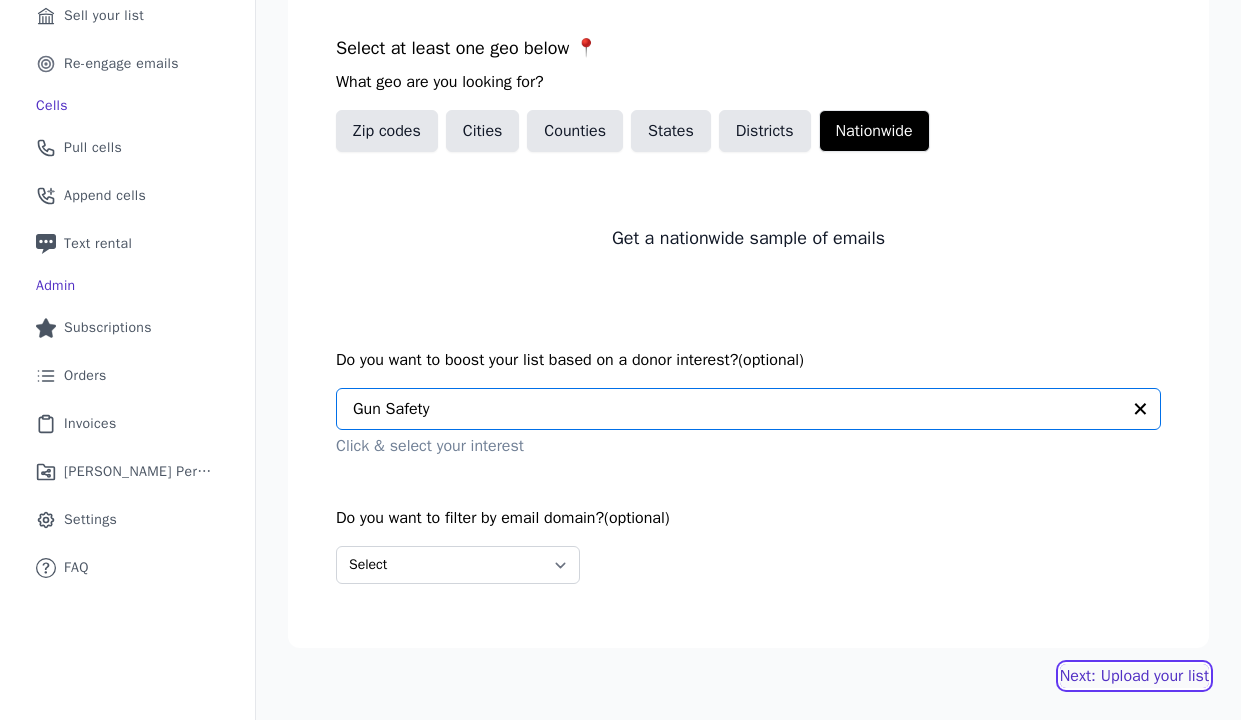 click on "Next: Upload your list" at bounding box center [1134, 676] 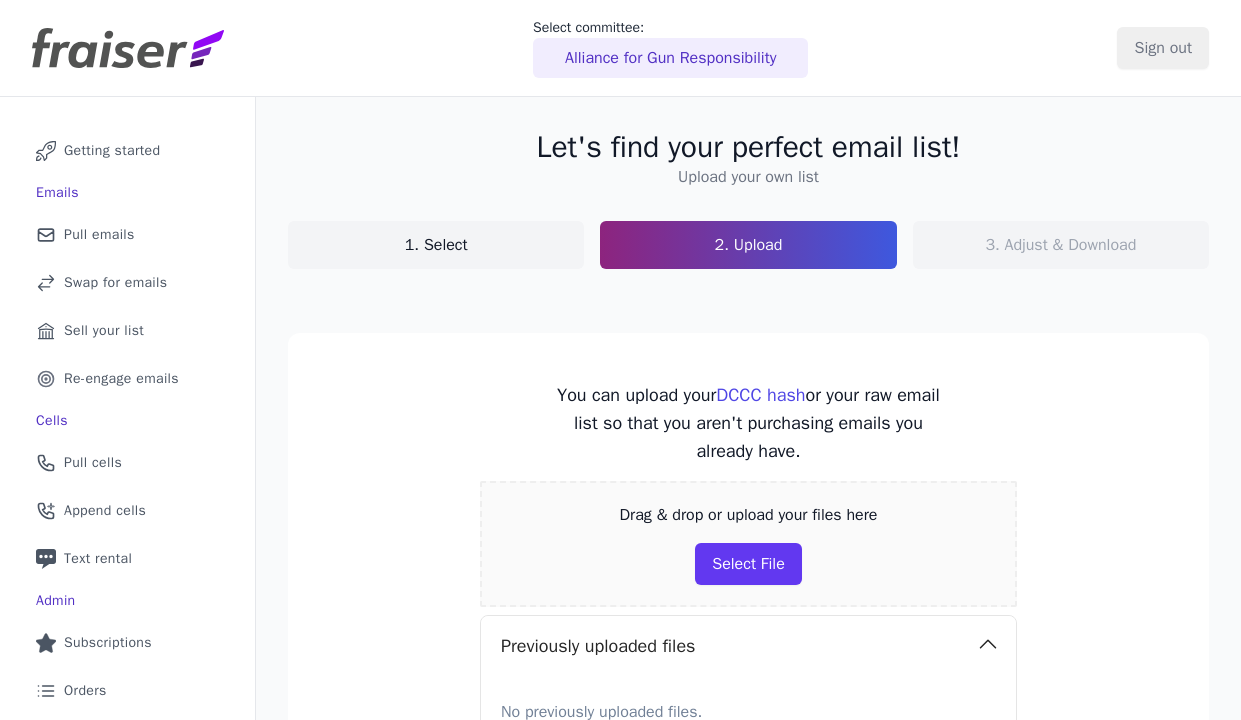 scroll, scrollTop: 0, scrollLeft: 0, axis: both 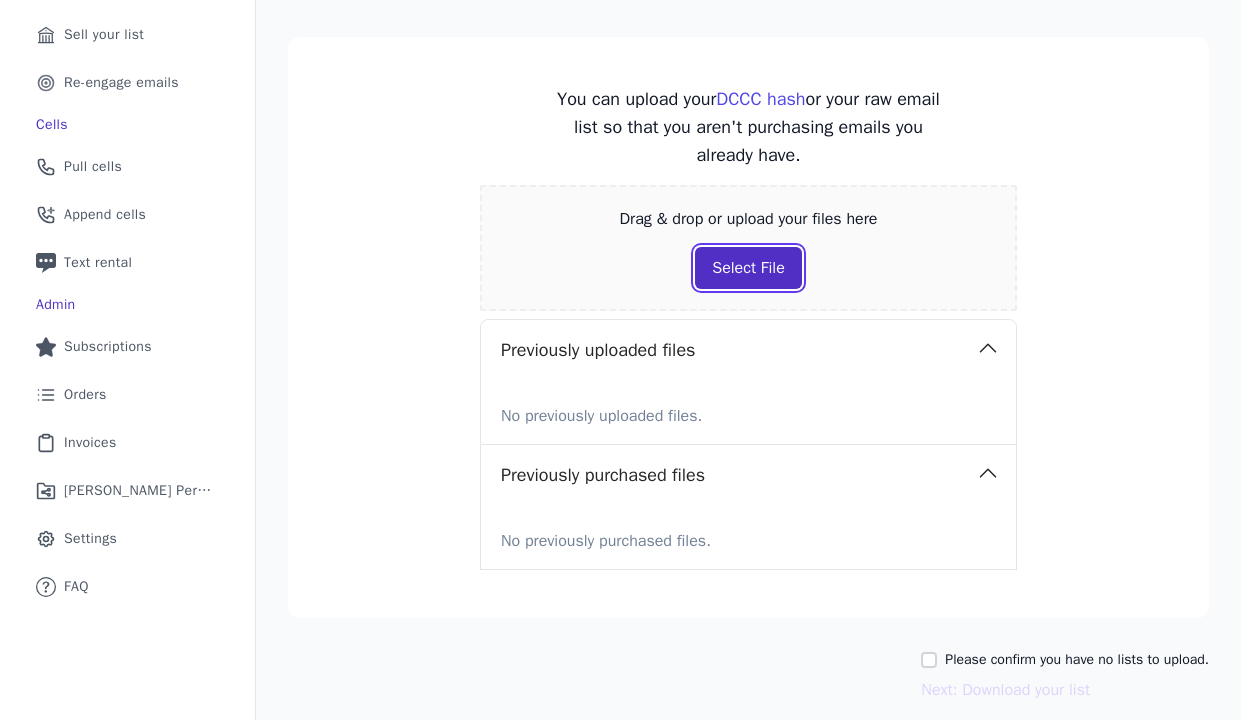 click on "Select File" at bounding box center (748, 268) 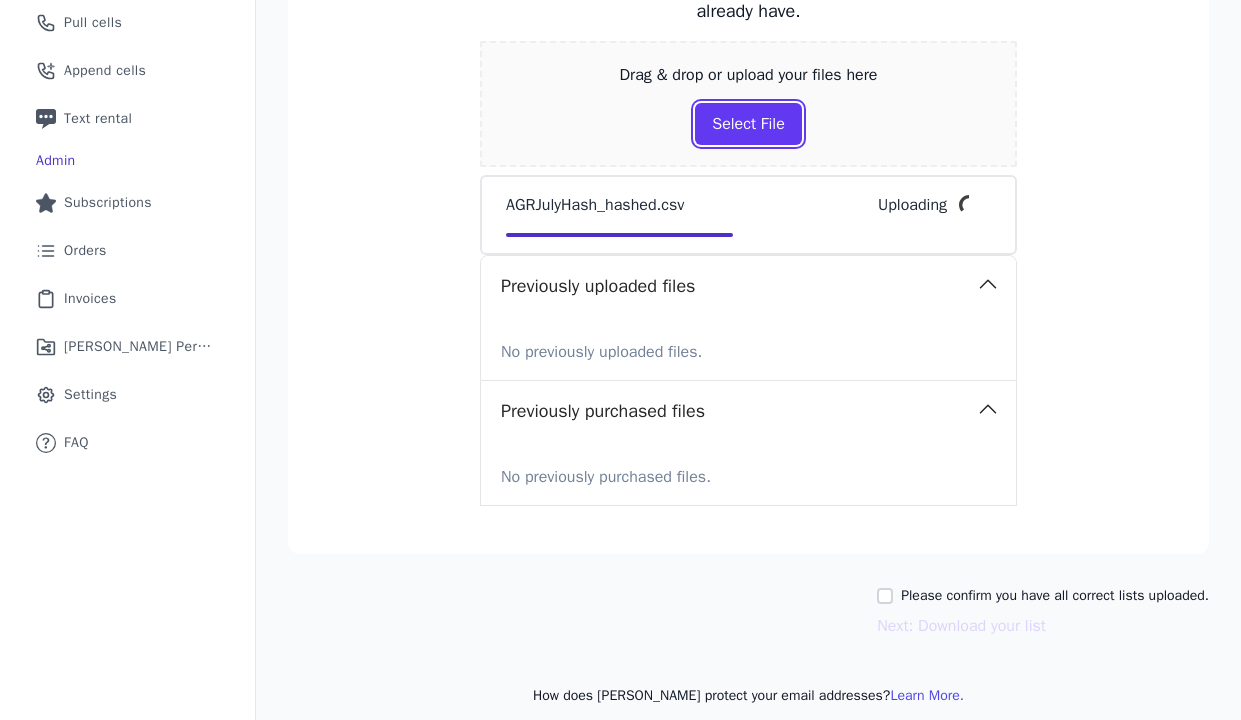 scroll, scrollTop: 458, scrollLeft: 0, axis: vertical 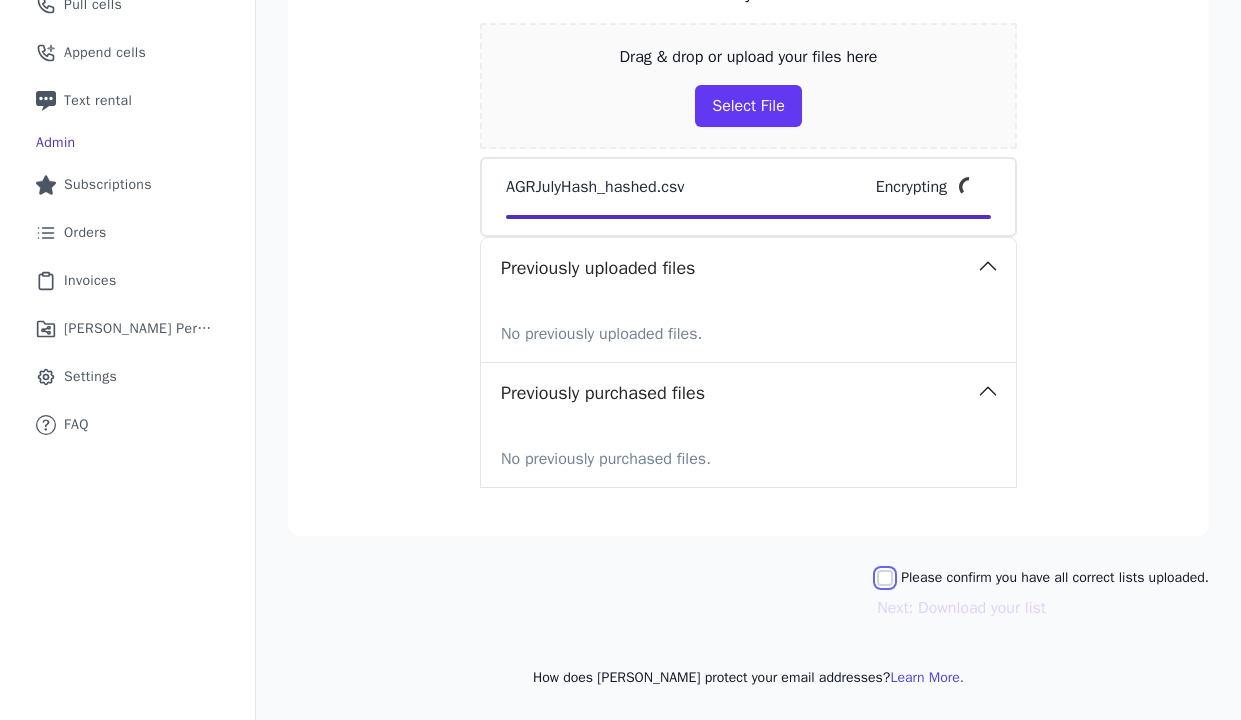 drag, startPoint x: 867, startPoint y: 583, endPoint x: 765, endPoint y: 585, distance: 102.01961 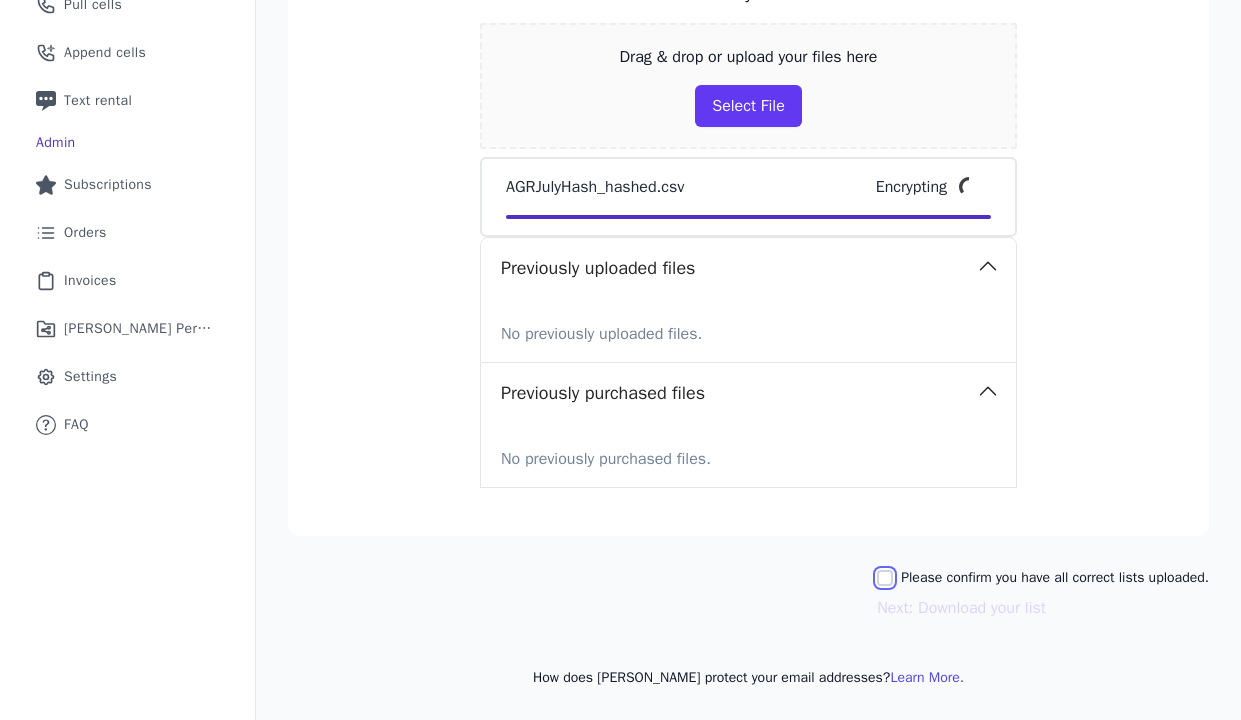 click on "Please confirm you have all correct lists uploaded.   Next: Download your list" at bounding box center [748, 594] 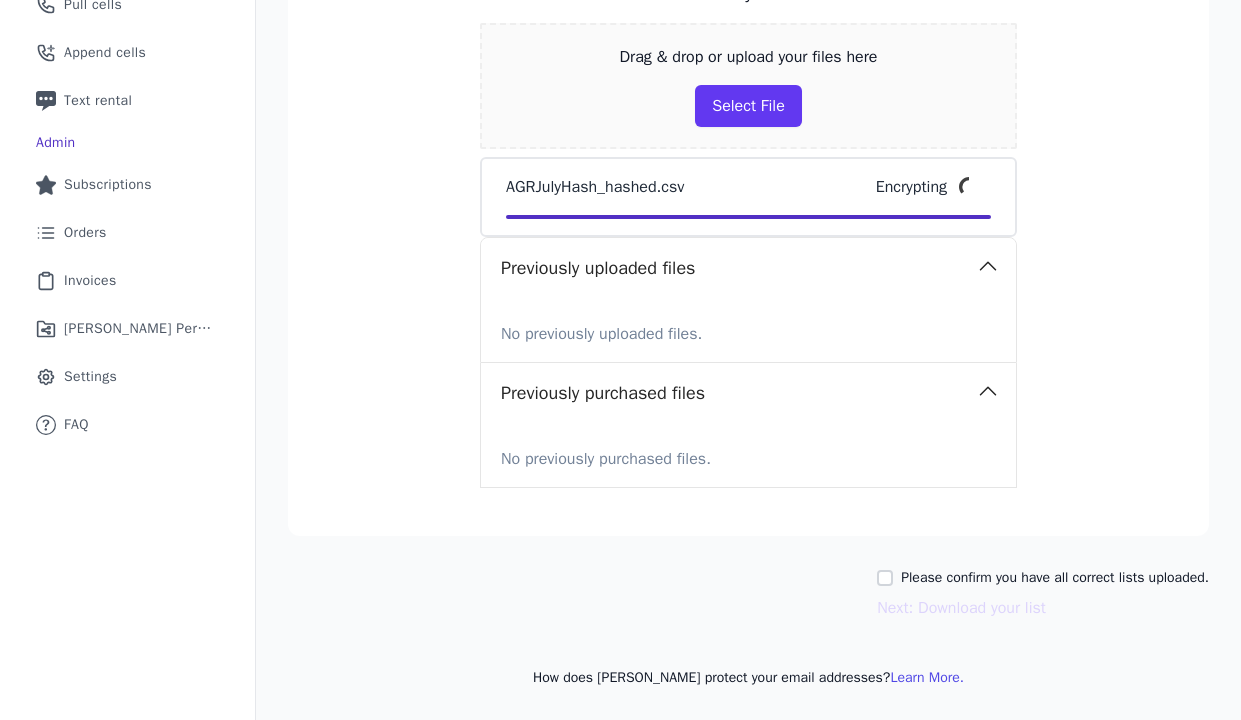 click on "Please confirm you have all correct lists uploaded.   Next: Download your list" at bounding box center (748, 594) 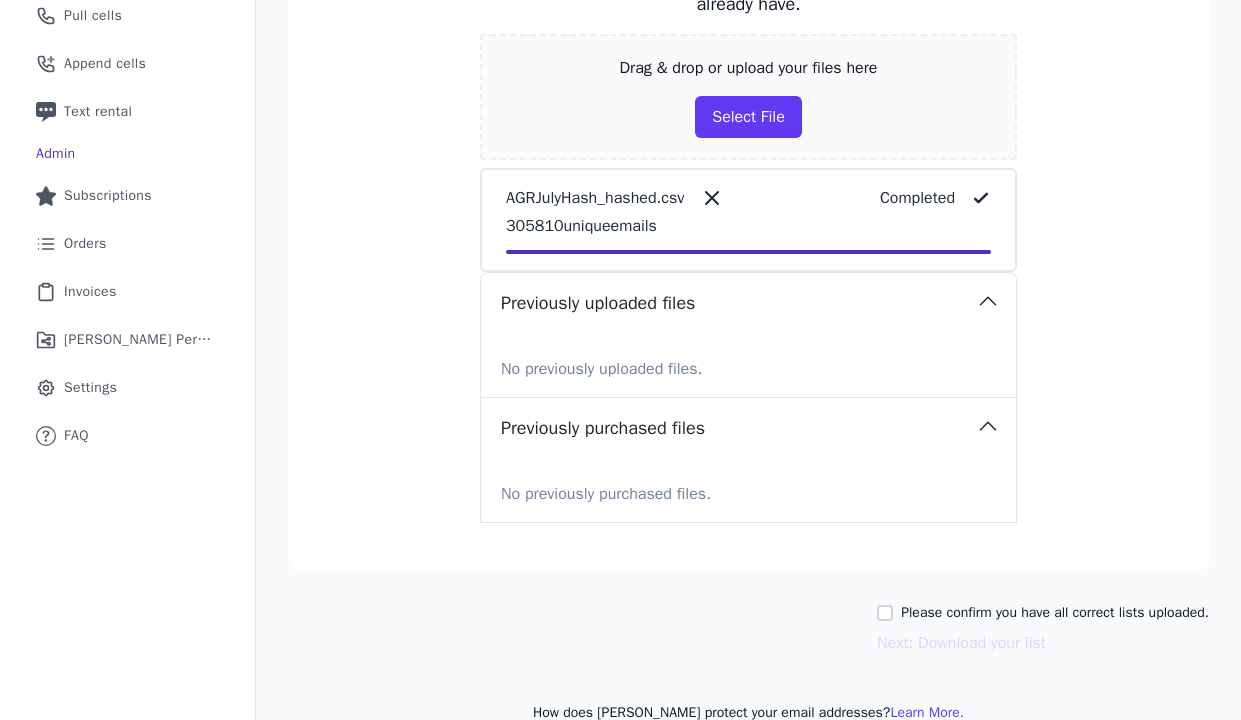 scroll, scrollTop: 482, scrollLeft: 0, axis: vertical 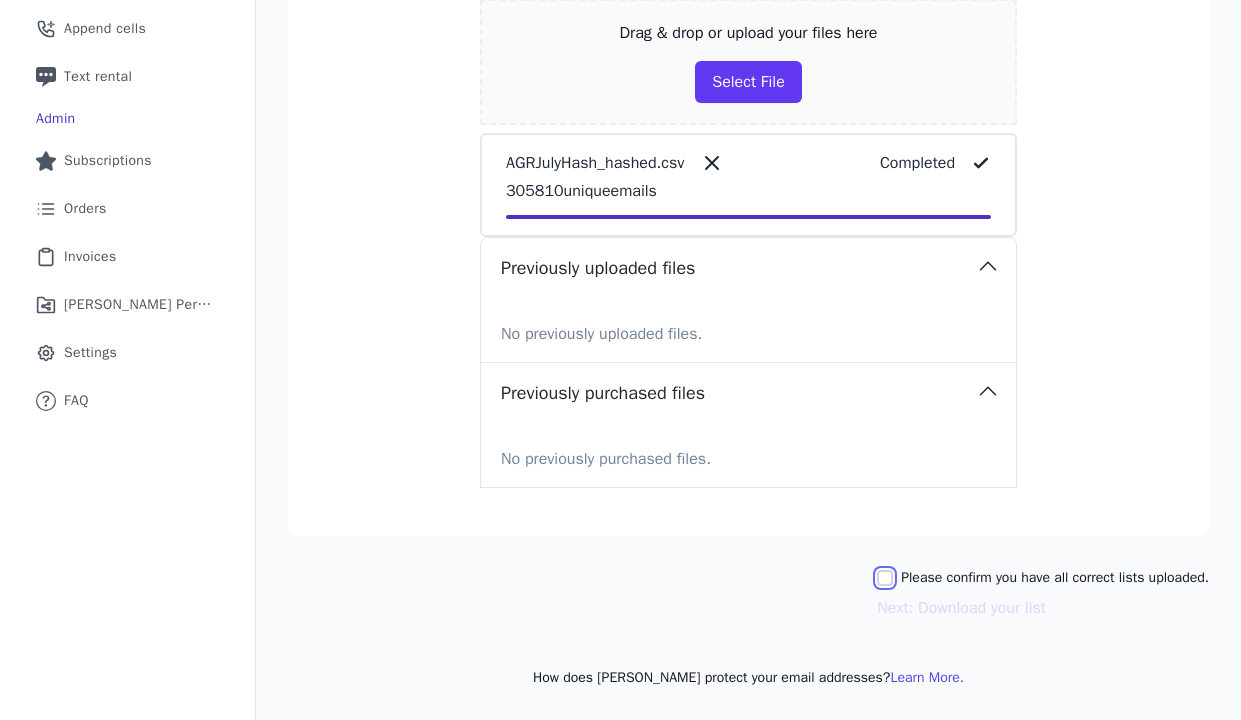 click on "Please confirm you have all correct lists uploaded." at bounding box center (885, 578) 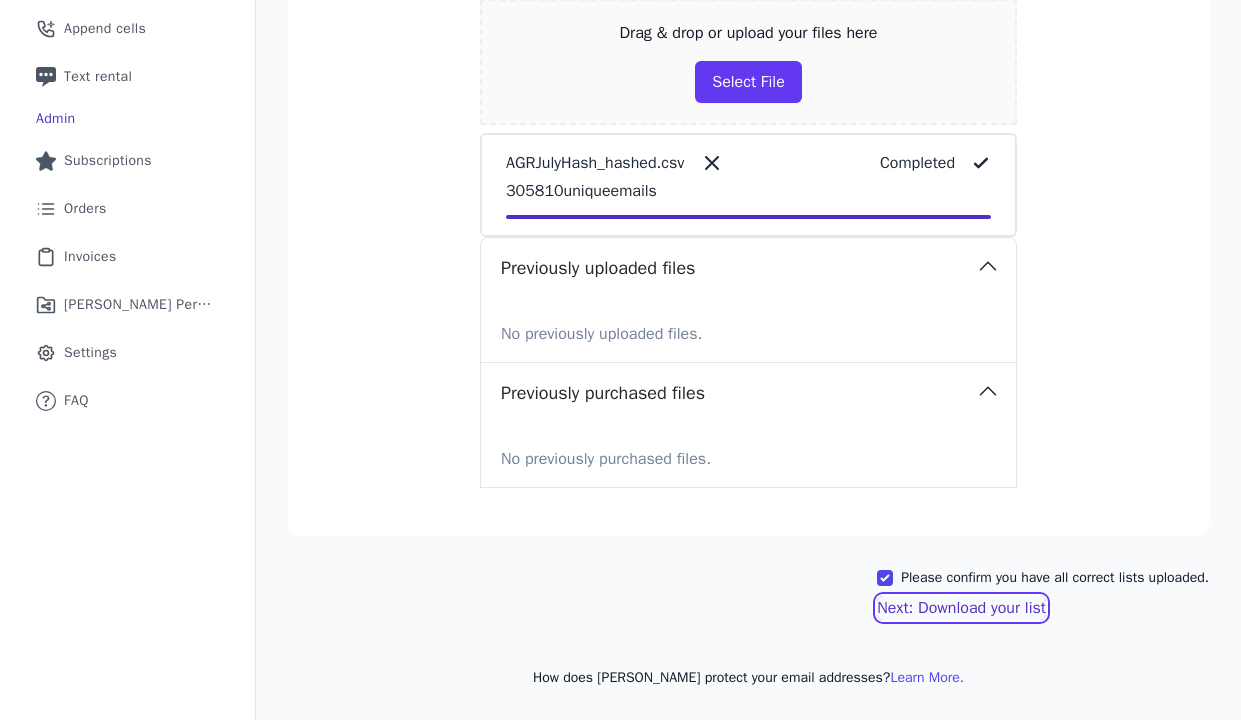 click on "Next: Download your list" at bounding box center (961, 608) 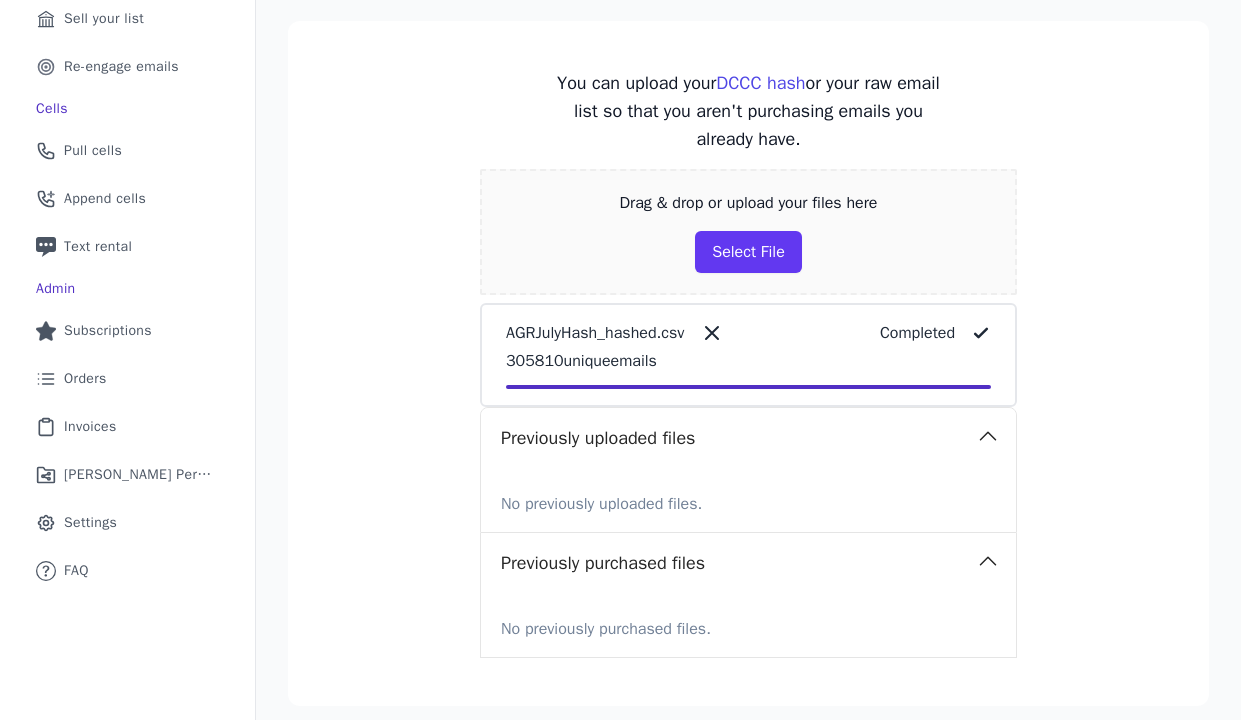 scroll, scrollTop: 0, scrollLeft: 0, axis: both 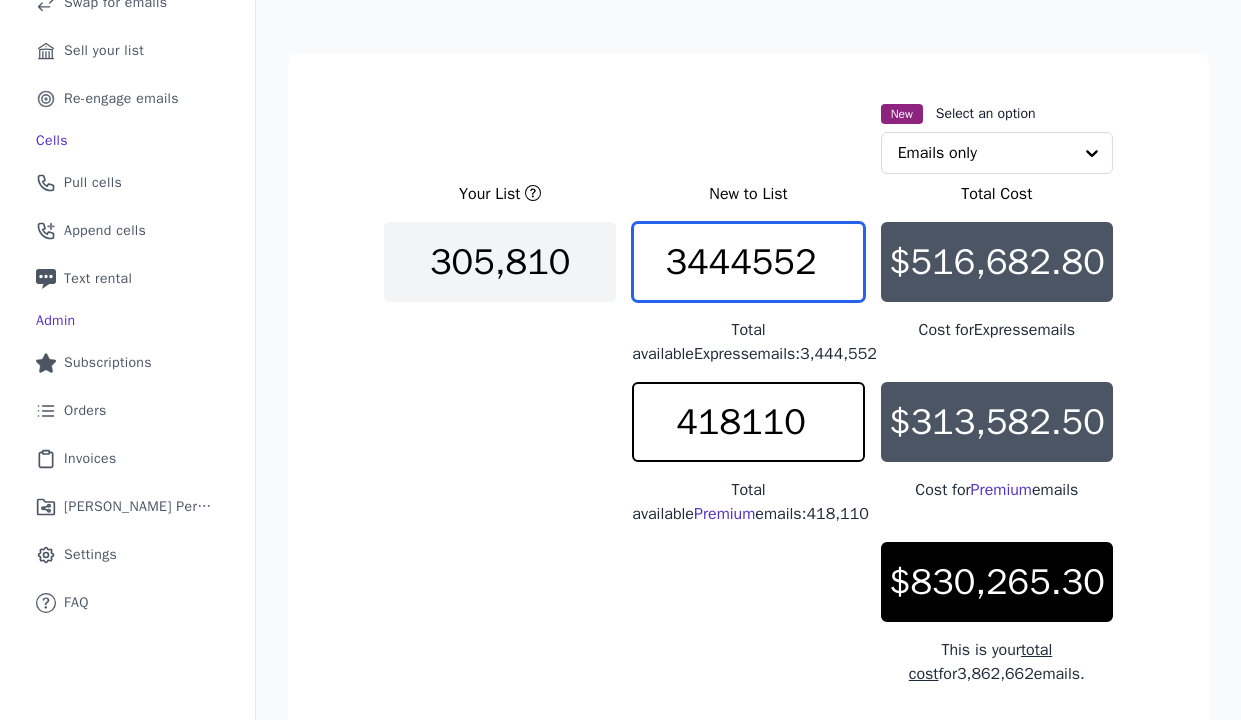 click on "3444552" at bounding box center [748, 262] 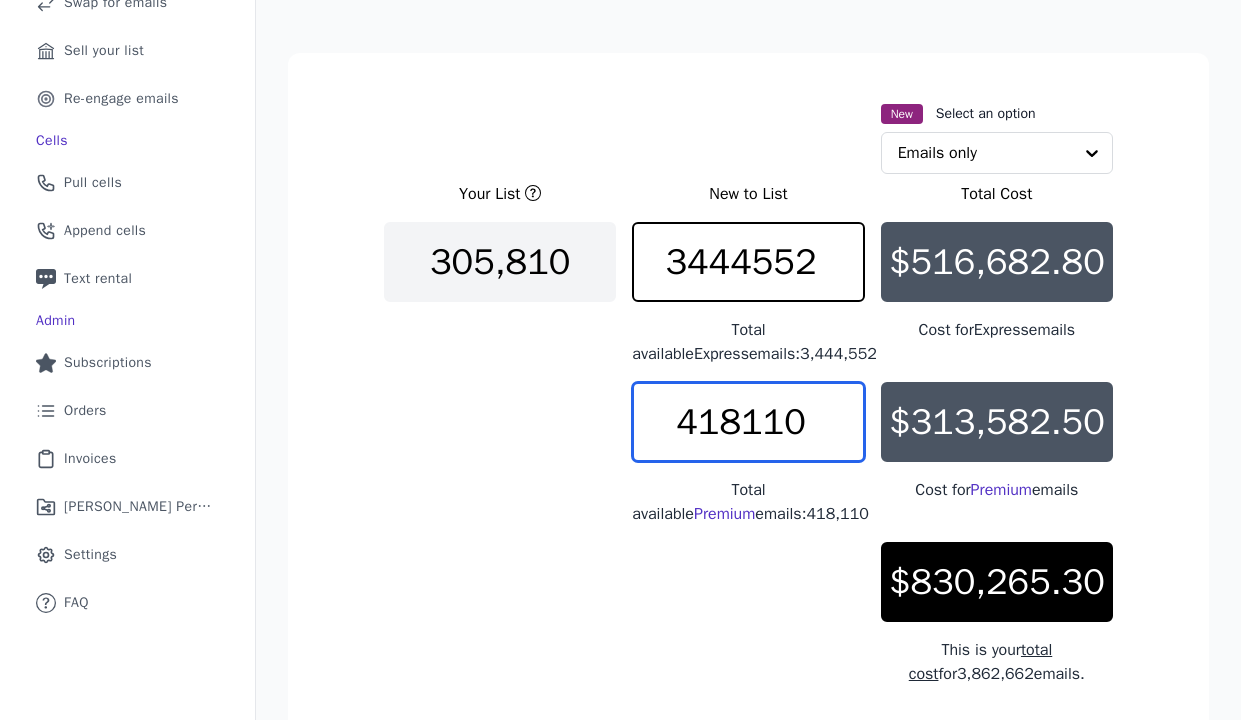 click on "418110" at bounding box center (748, 422) 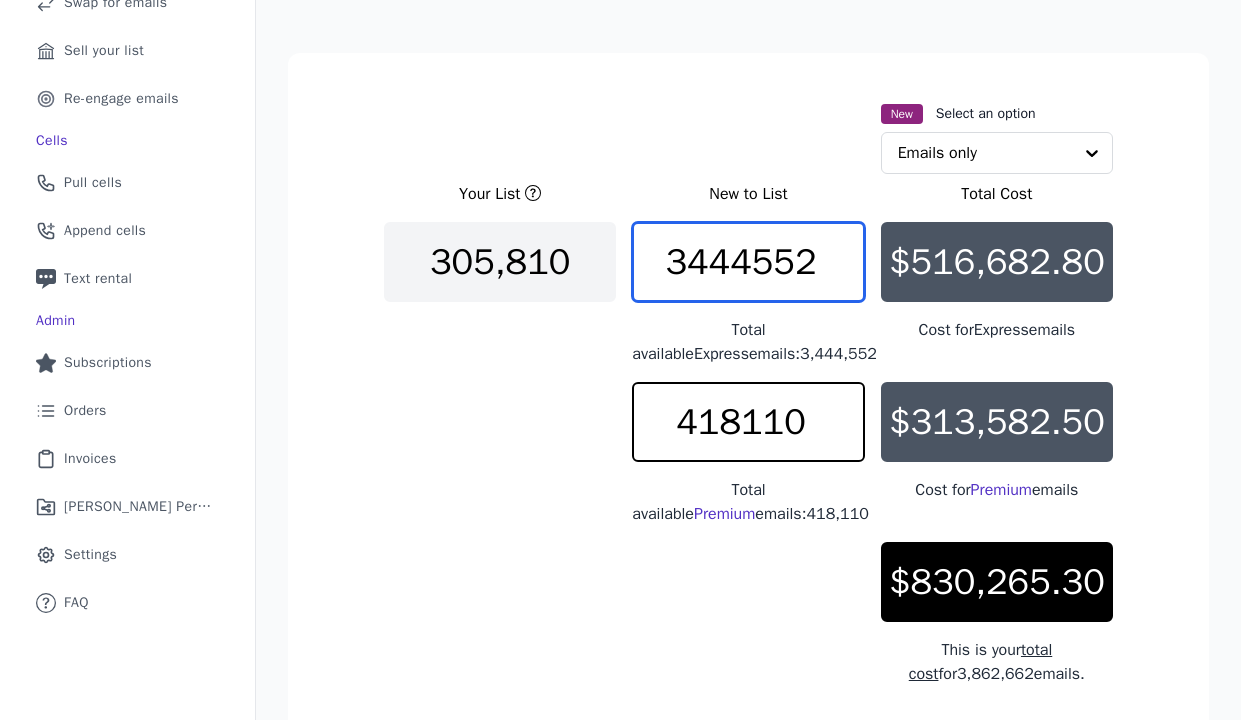 click on "3444552" at bounding box center [748, 262] 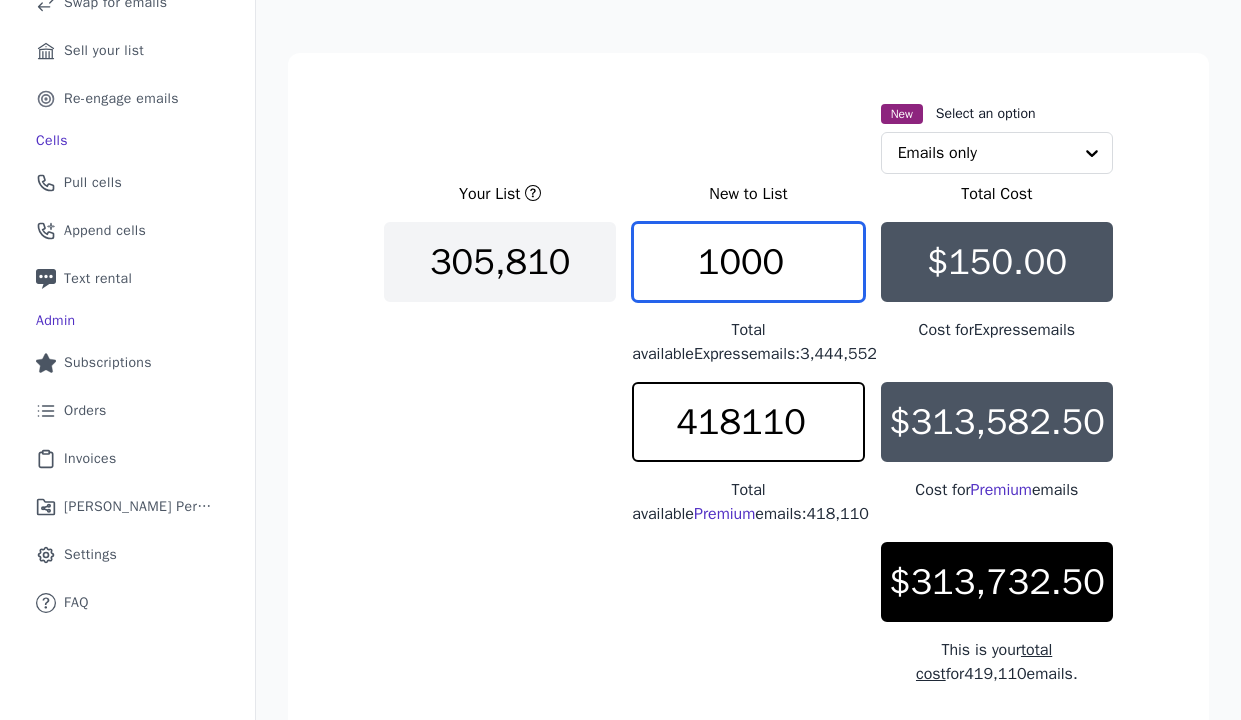 type on "1000" 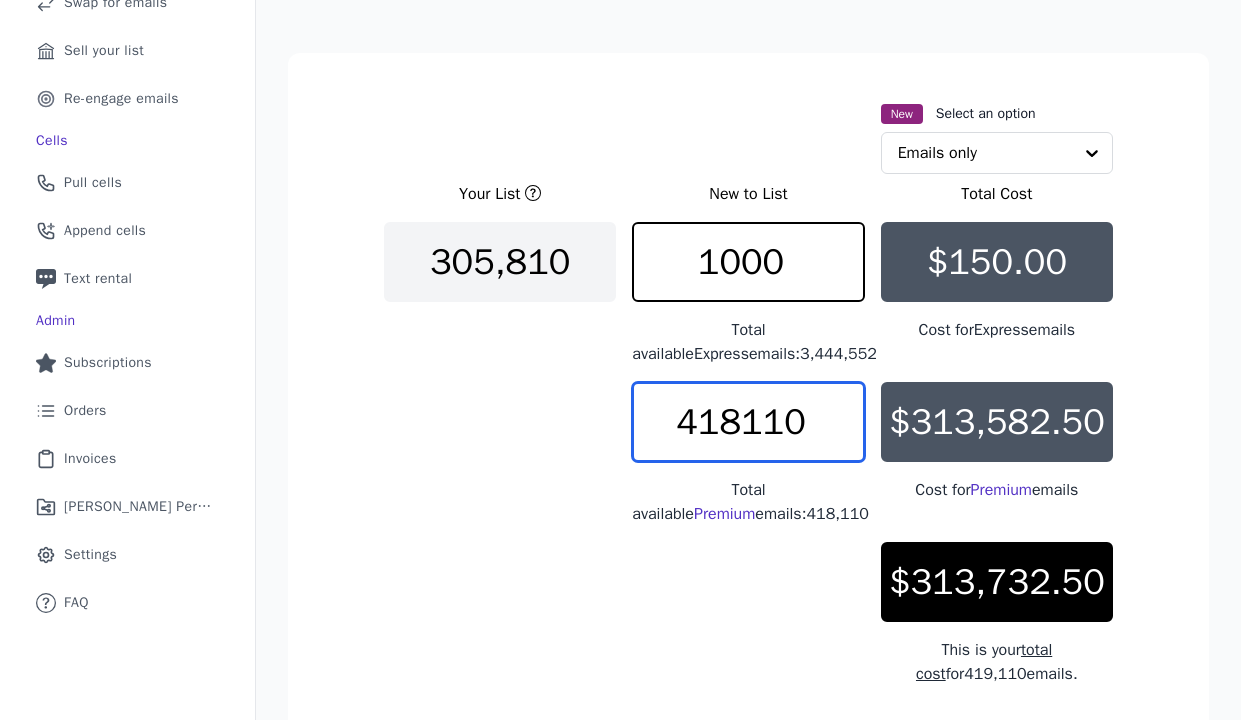 click on "418110" at bounding box center (748, 422) 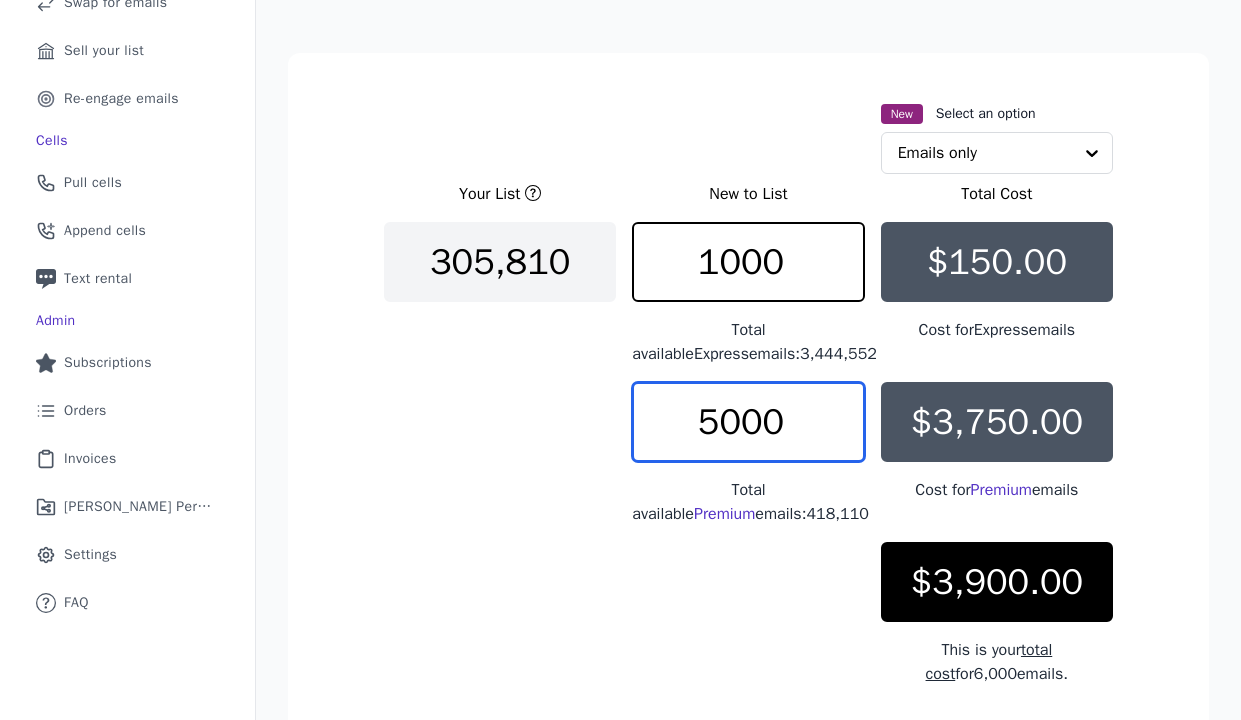 type on "5000" 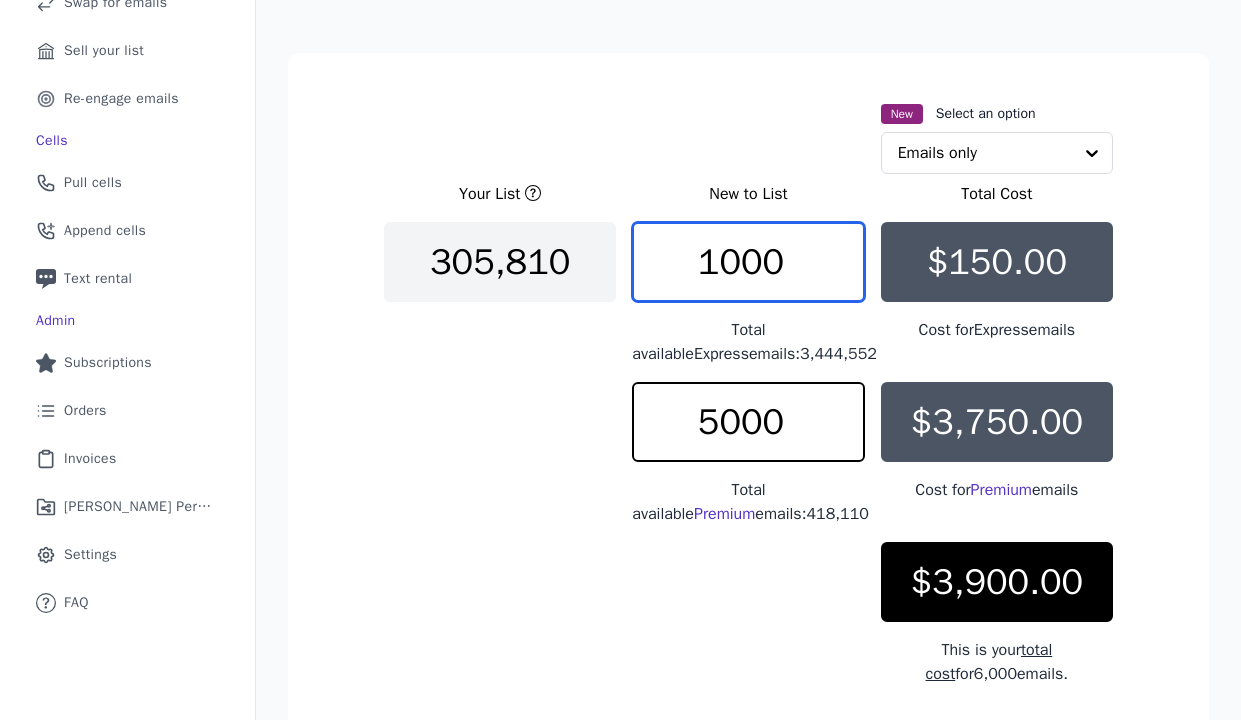click on "1000" at bounding box center (748, 262) 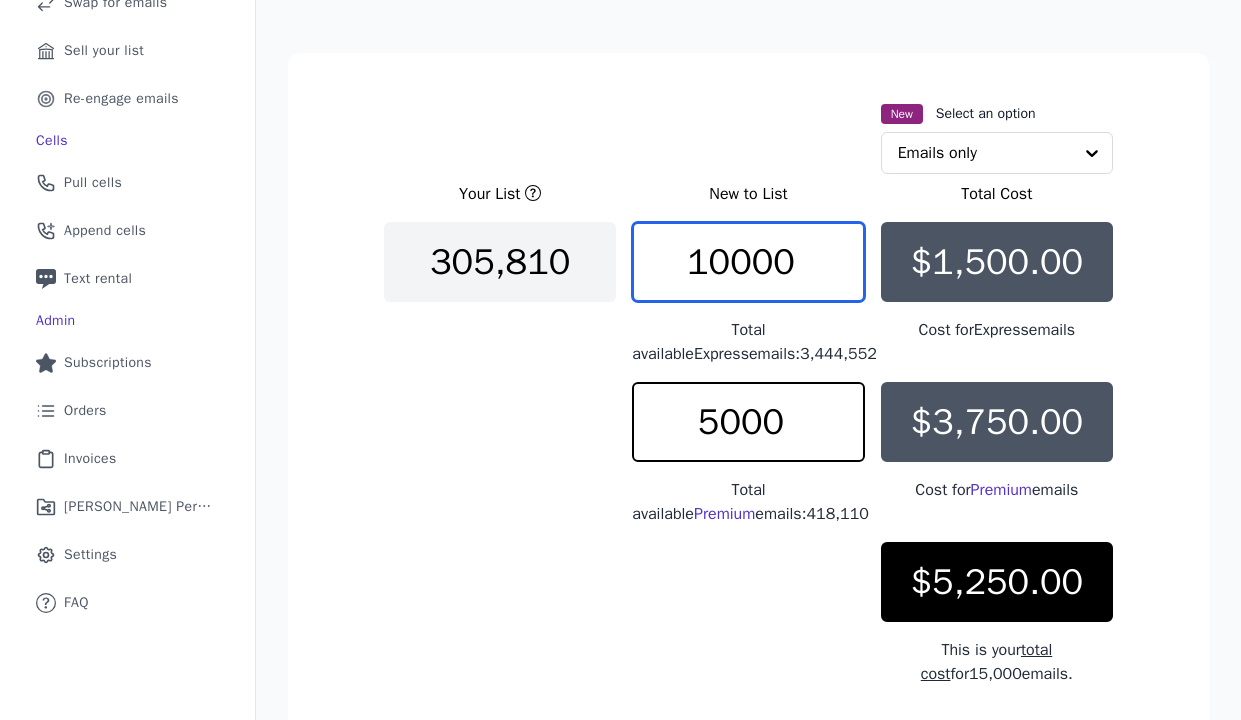 click on "10000" at bounding box center (748, 262) 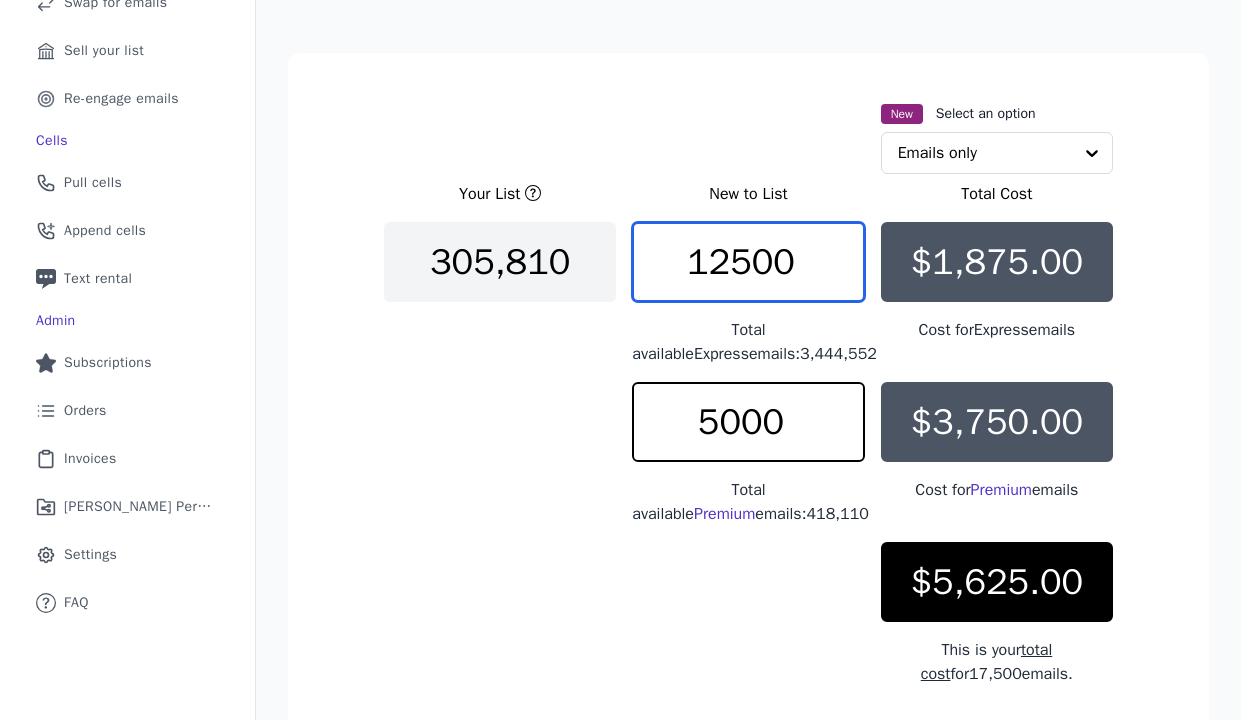 type on "12500" 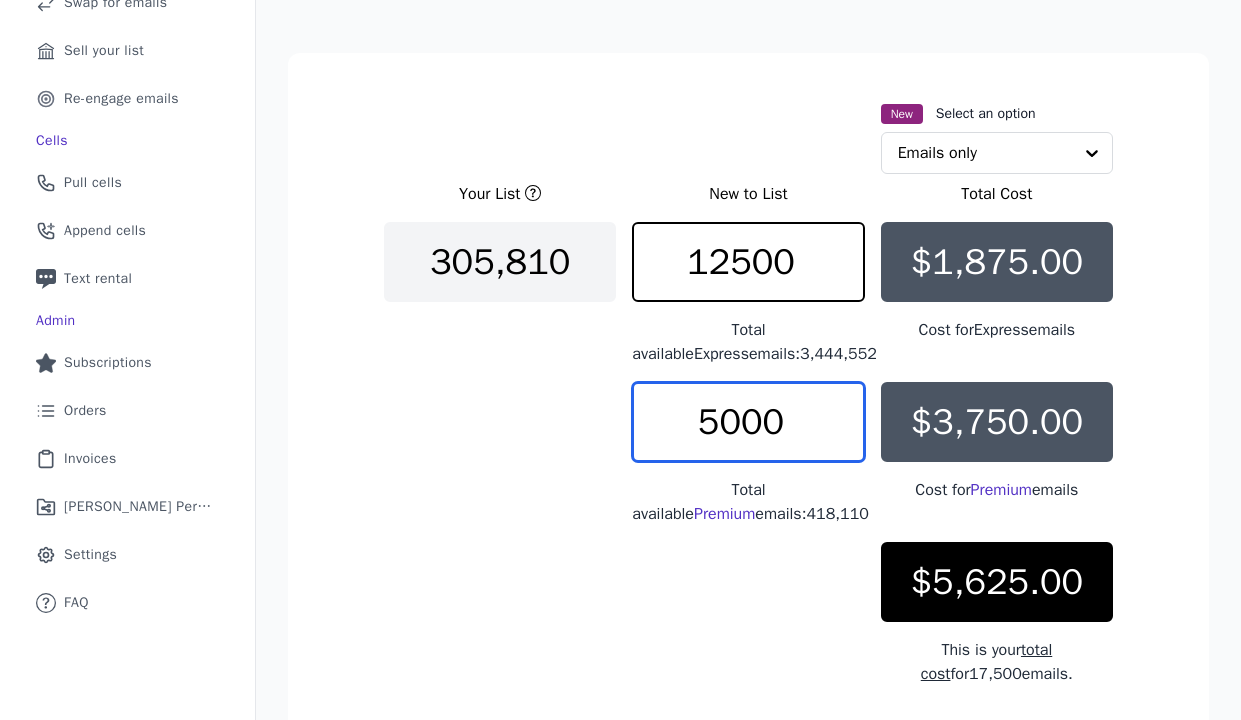 click on "5000" at bounding box center (748, 422) 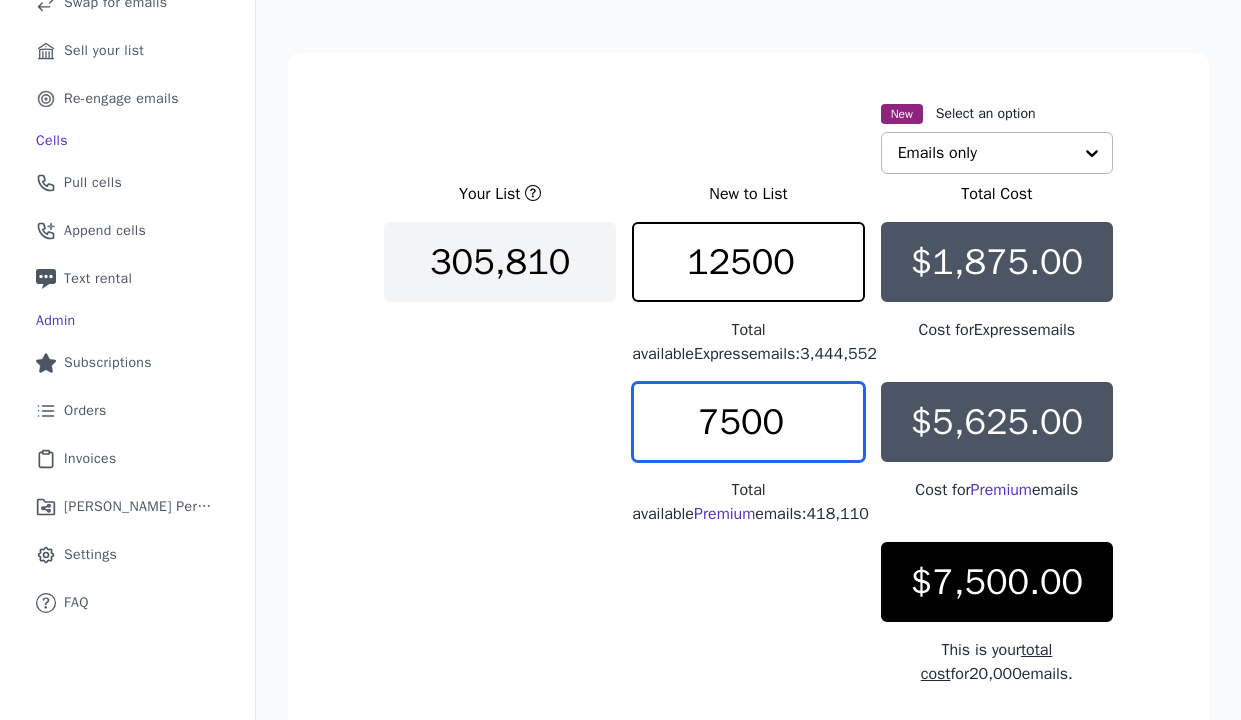 type on "7500" 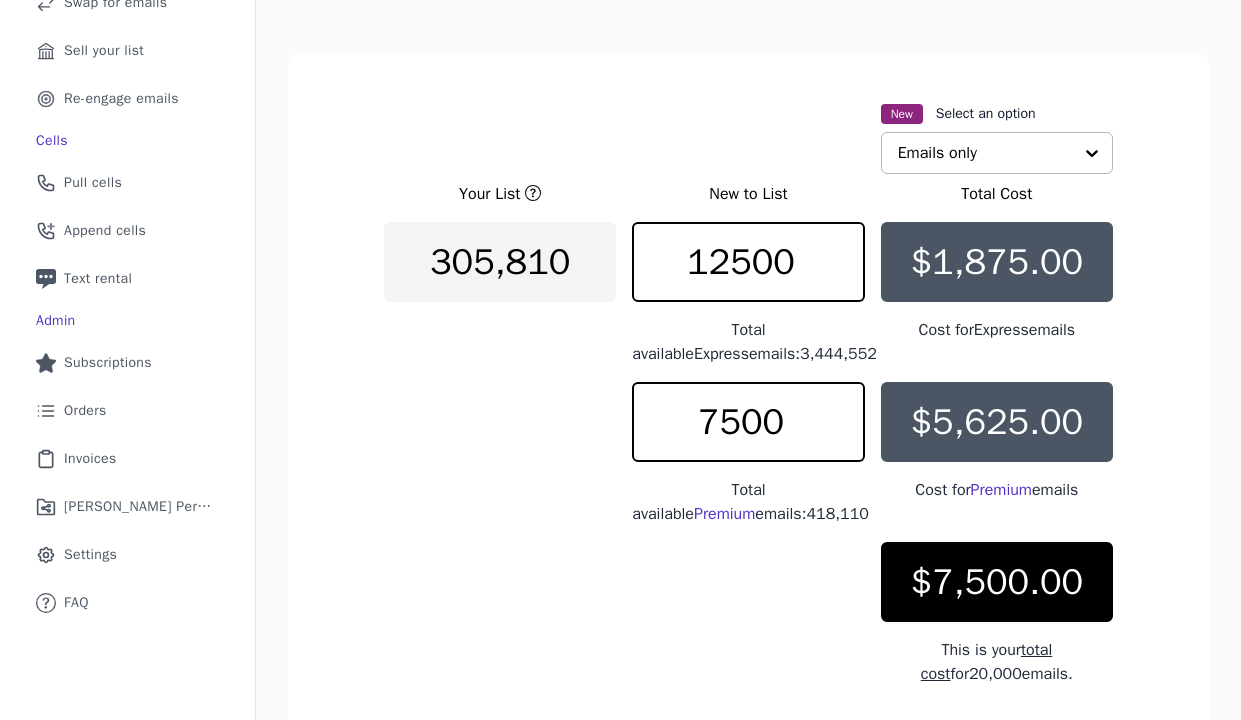 click 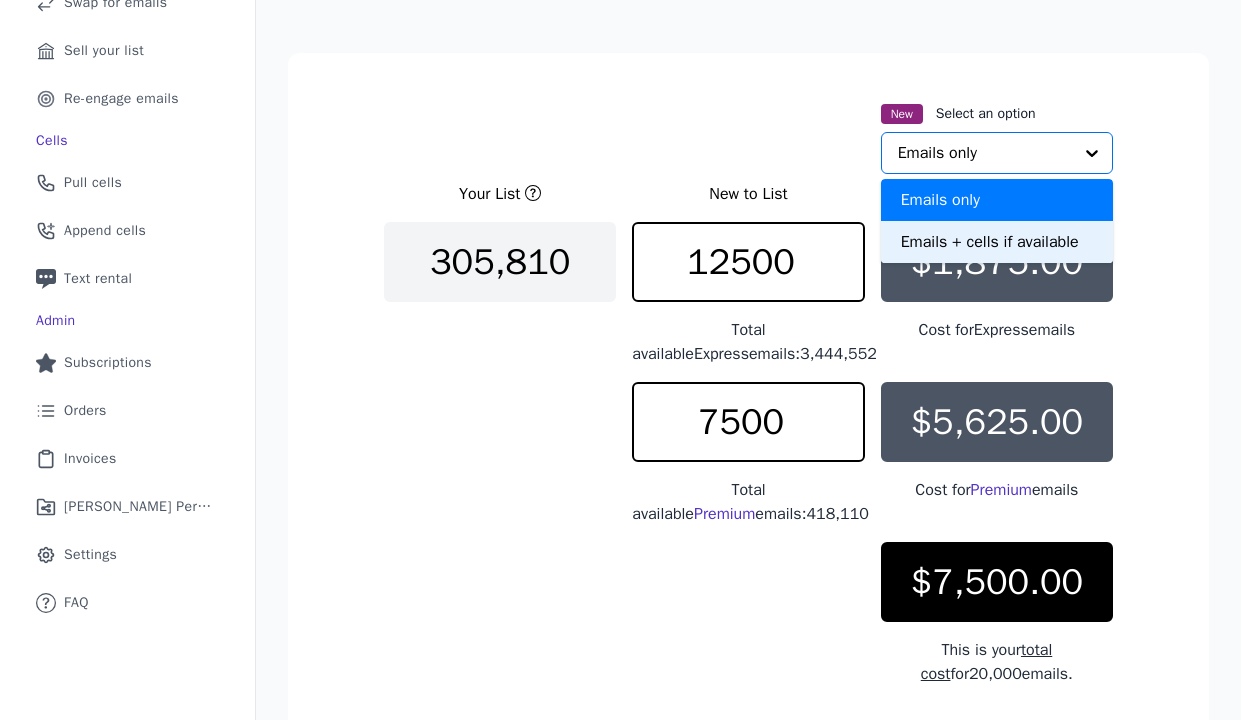 click on "Emails + cells if available" at bounding box center [997, 242] 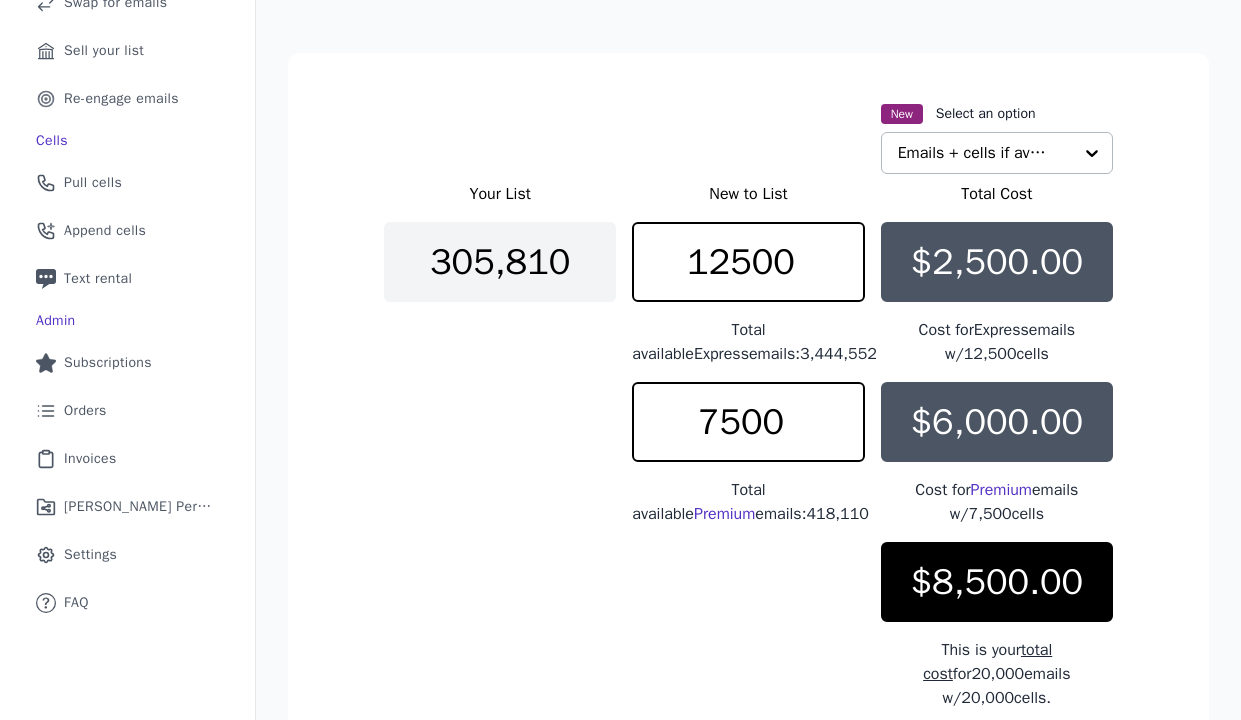 click on "New   Select an option         Emails + cells if available" at bounding box center (748, 137) 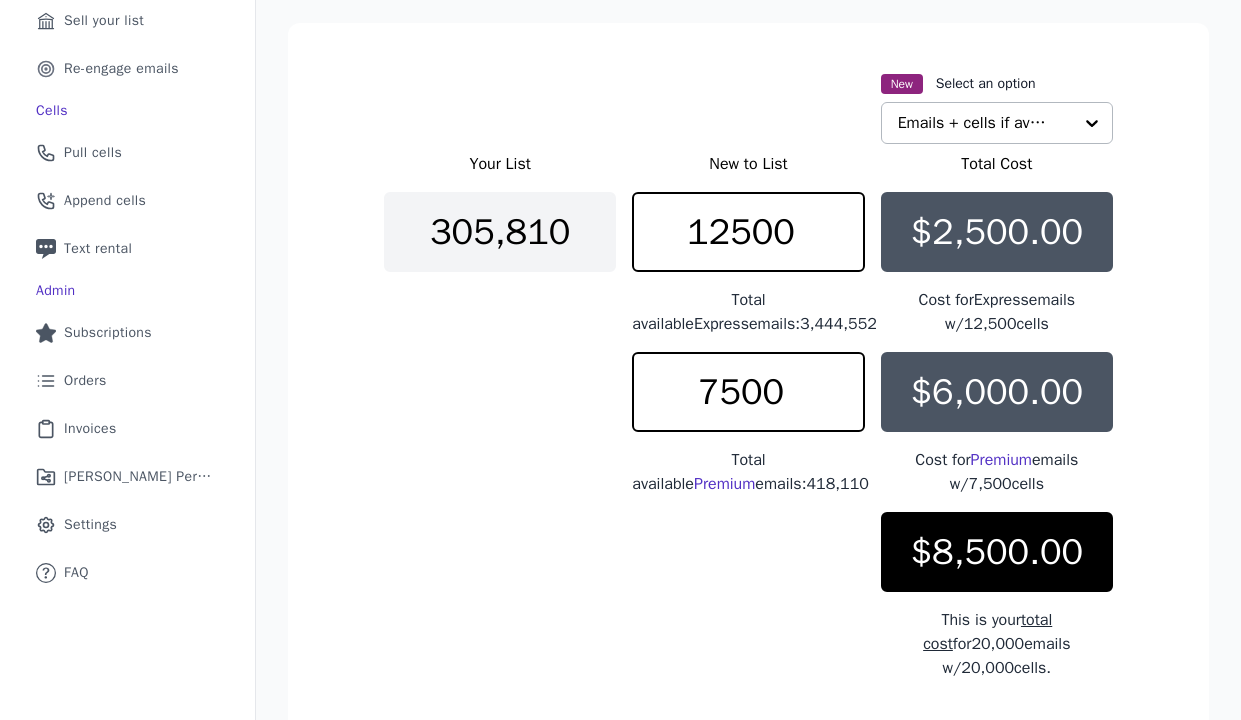 scroll, scrollTop: 319, scrollLeft: 0, axis: vertical 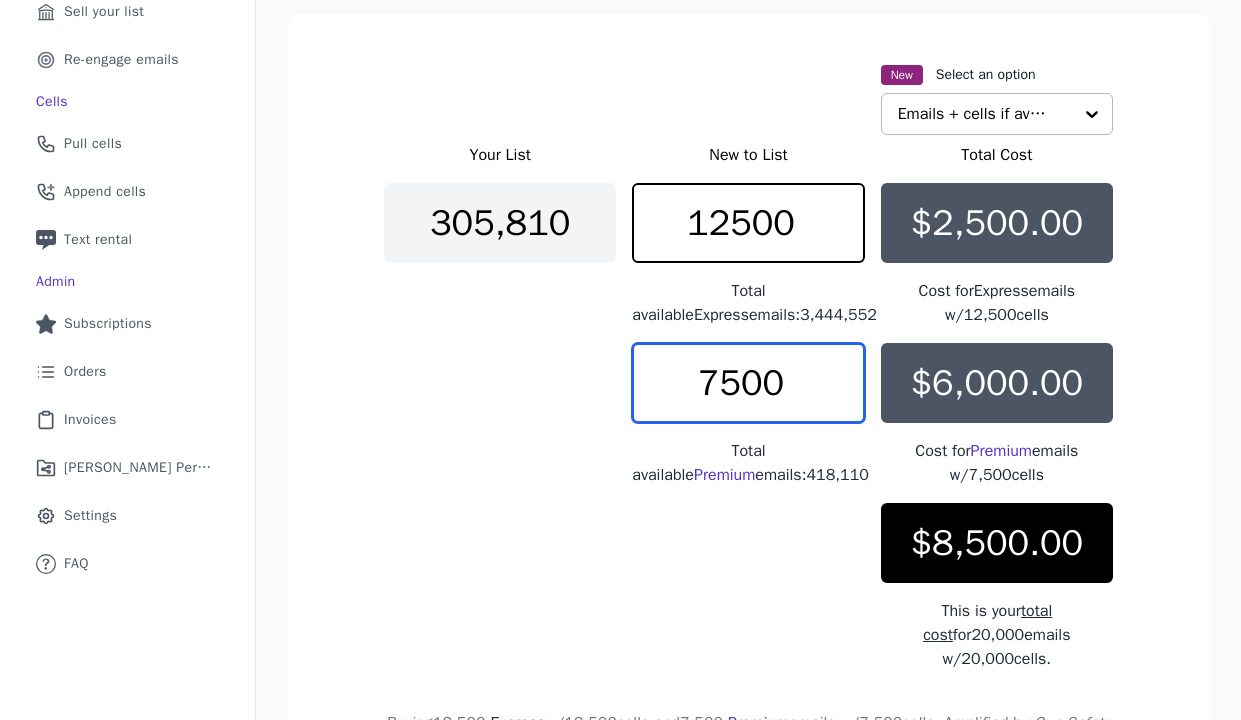 click on "7500" at bounding box center [748, 383] 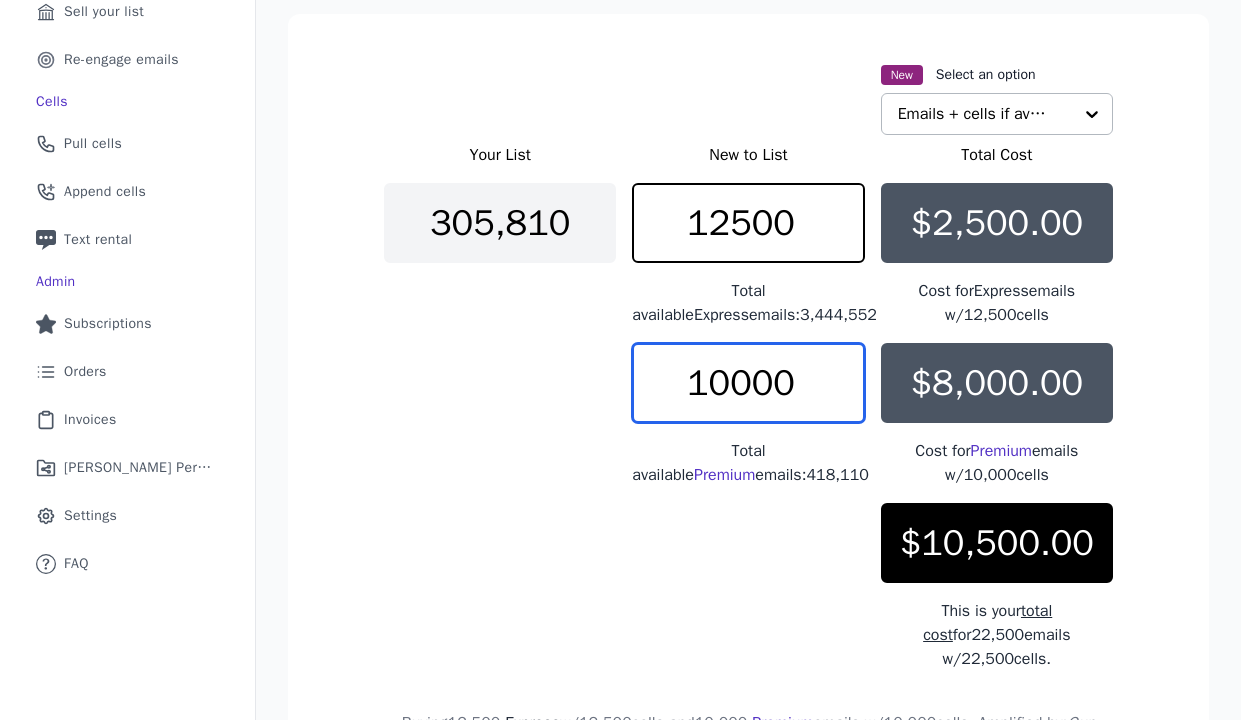 type on "10000" 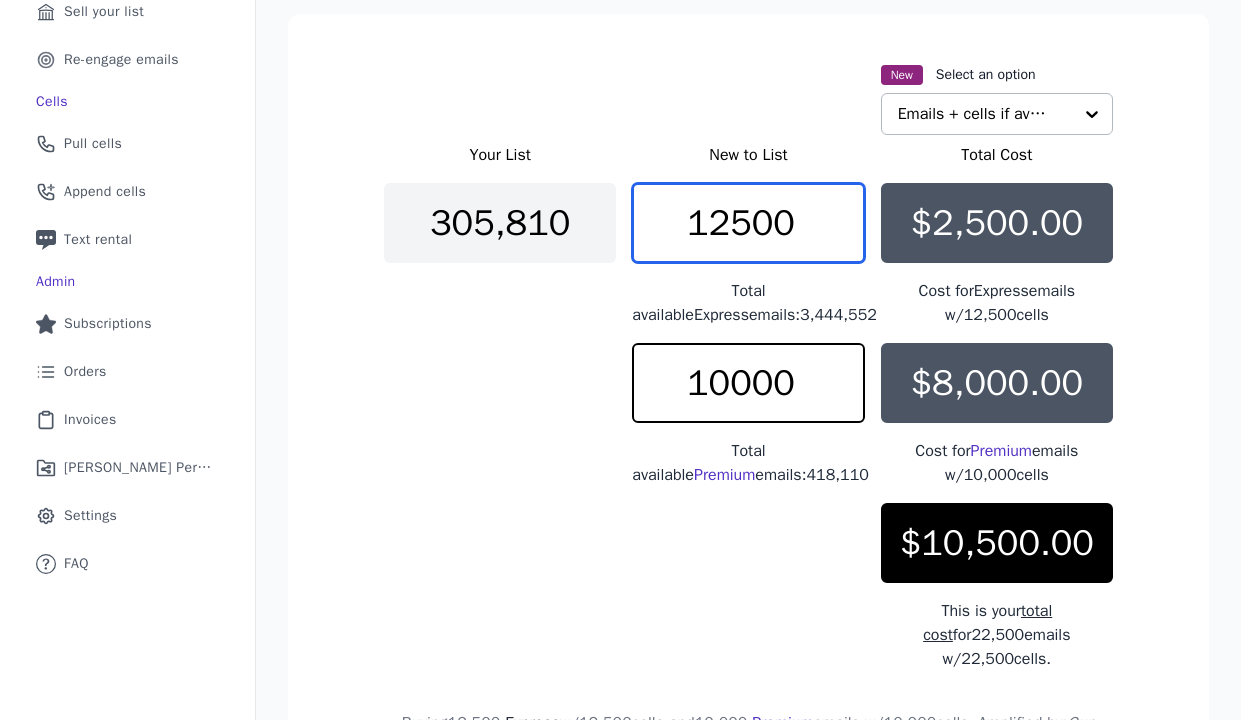 click on "12500" at bounding box center [748, 223] 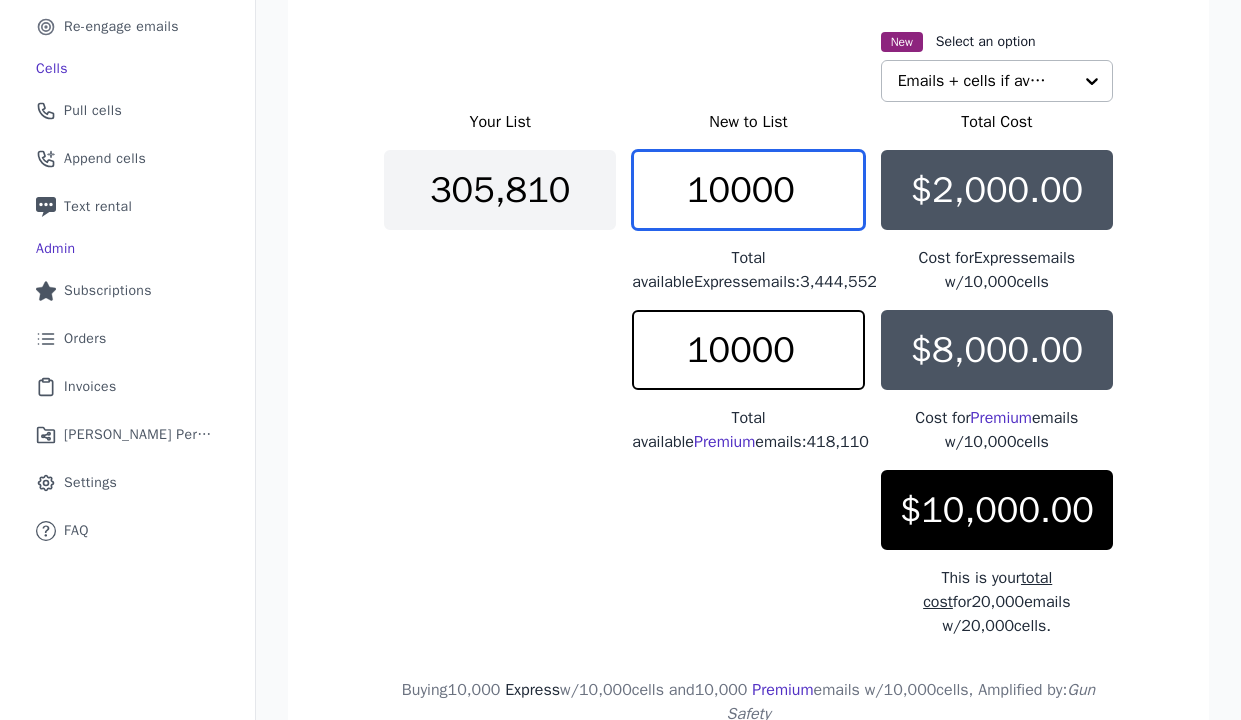 scroll, scrollTop: 314, scrollLeft: 0, axis: vertical 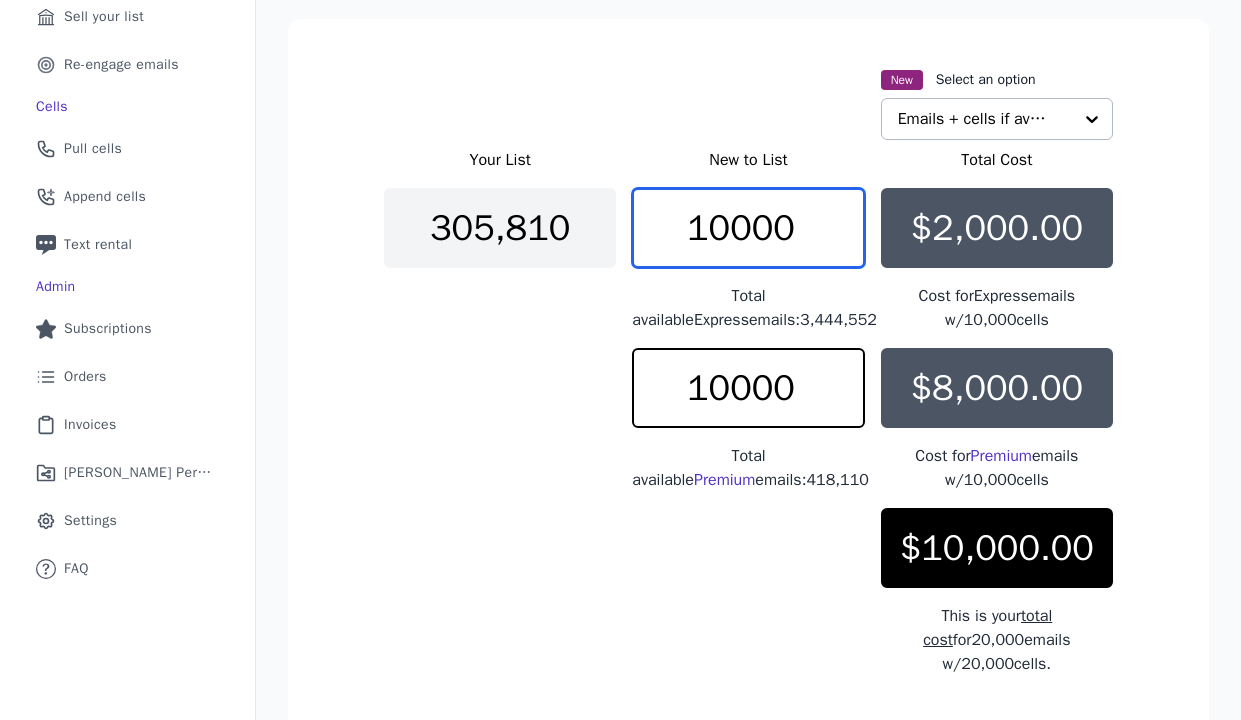 click on "10000" at bounding box center [748, 228] 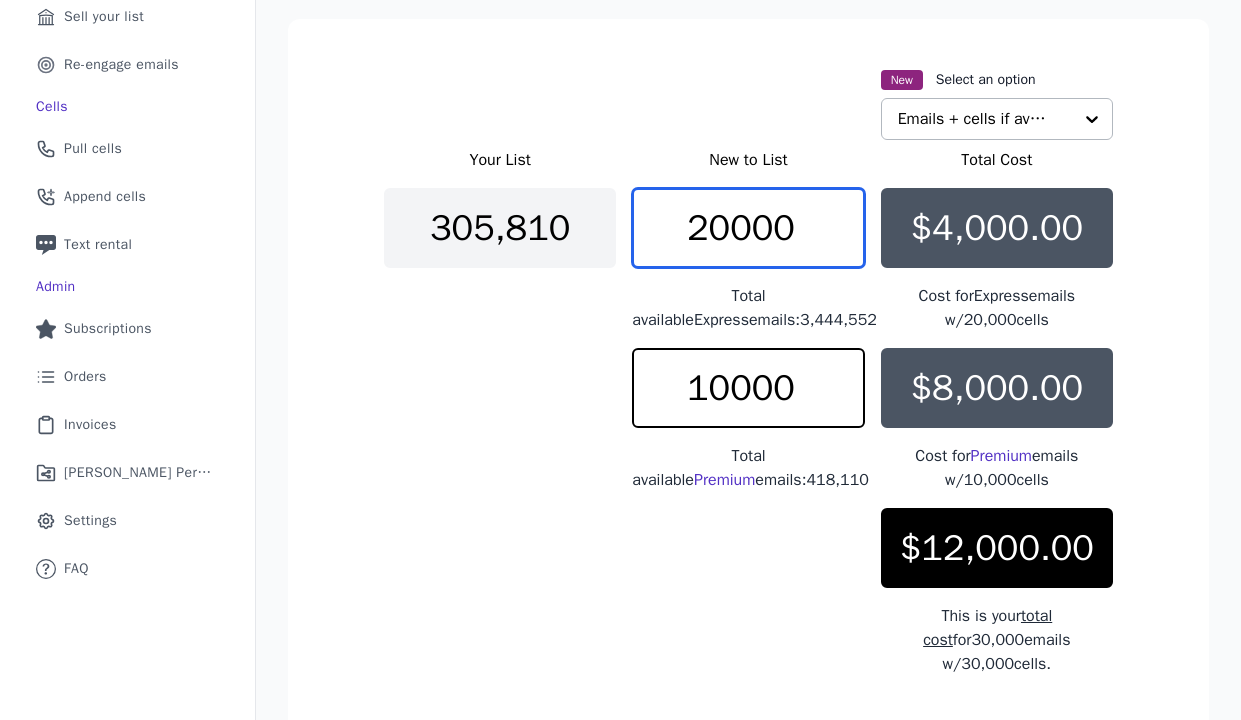 type on "20000" 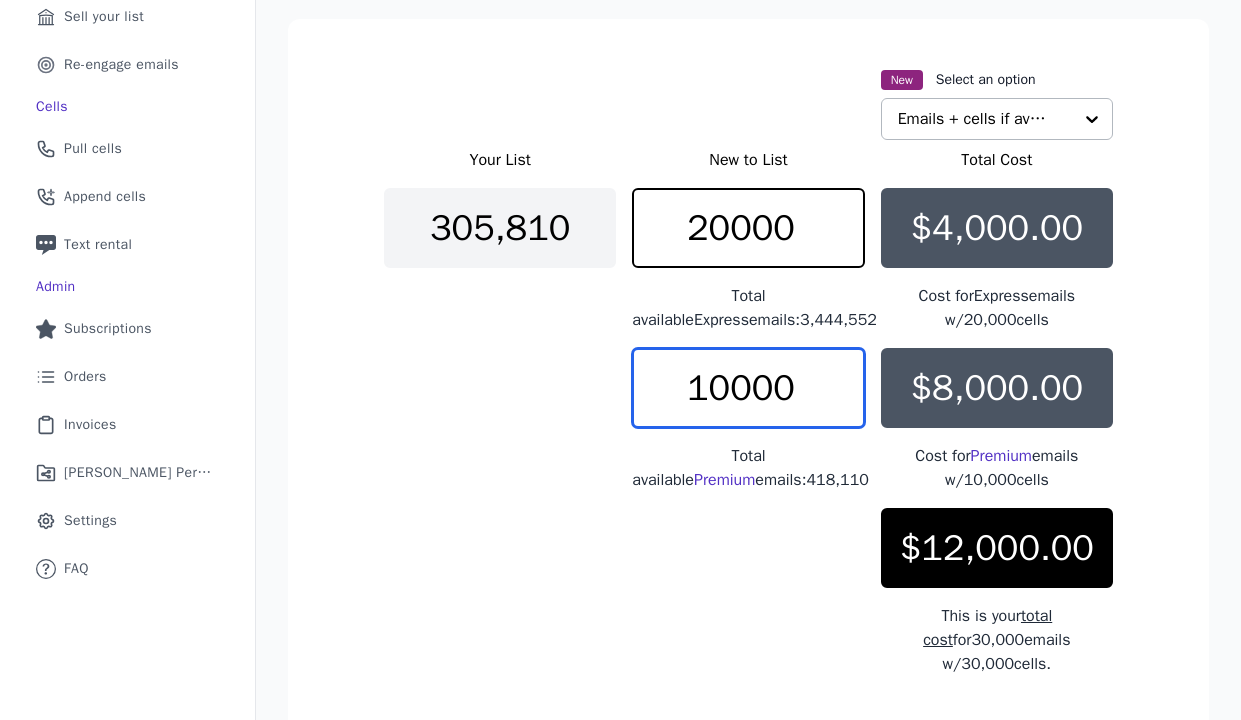 click on "10000" at bounding box center [748, 388] 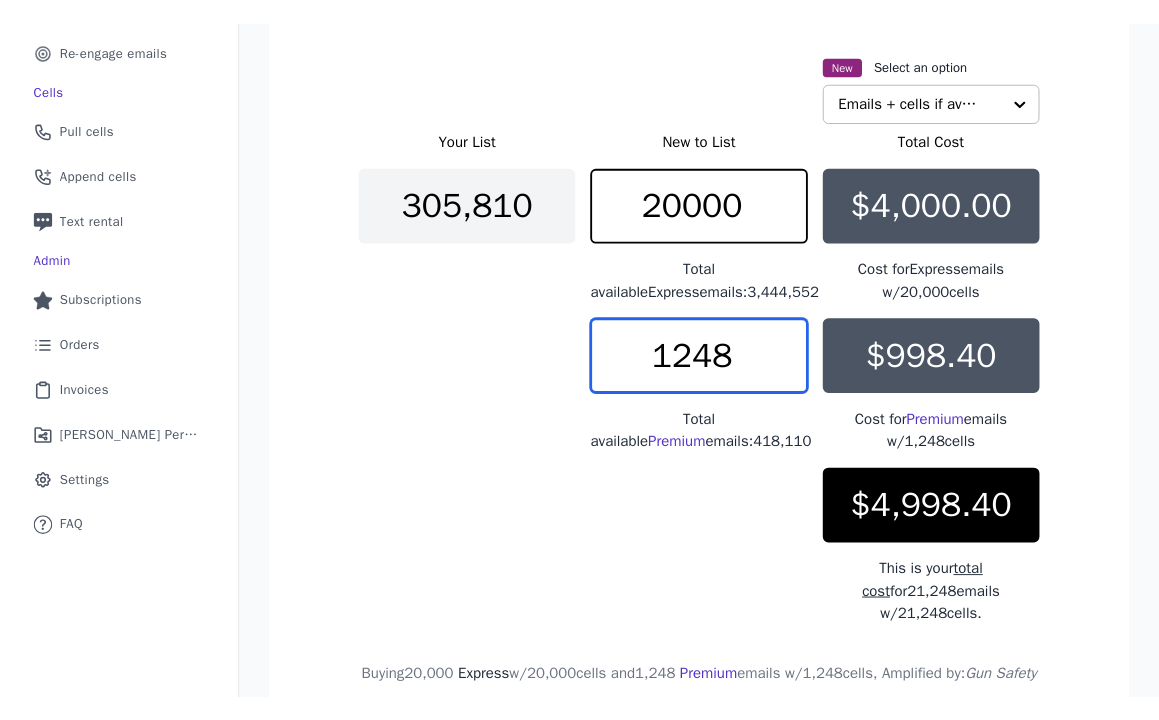 scroll, scrollTop: 350, scrollLeft: 0, axis: vertical 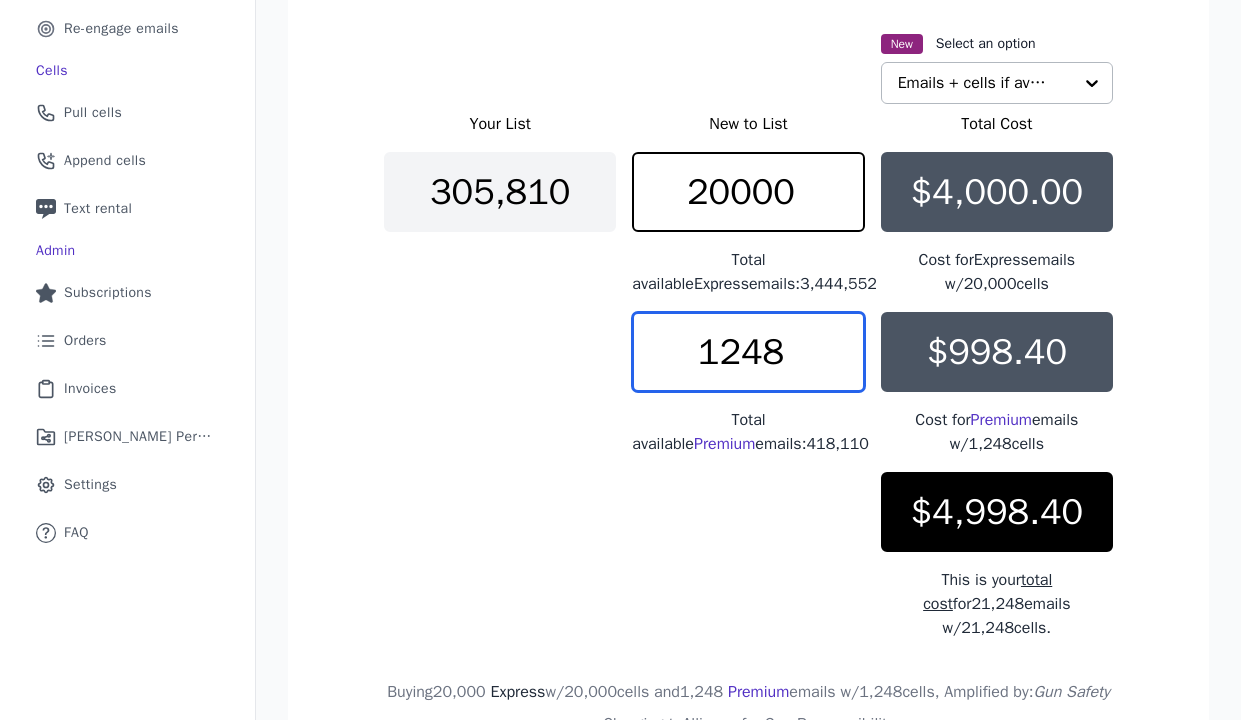 click on "1248" at bounding box center (748, 352) 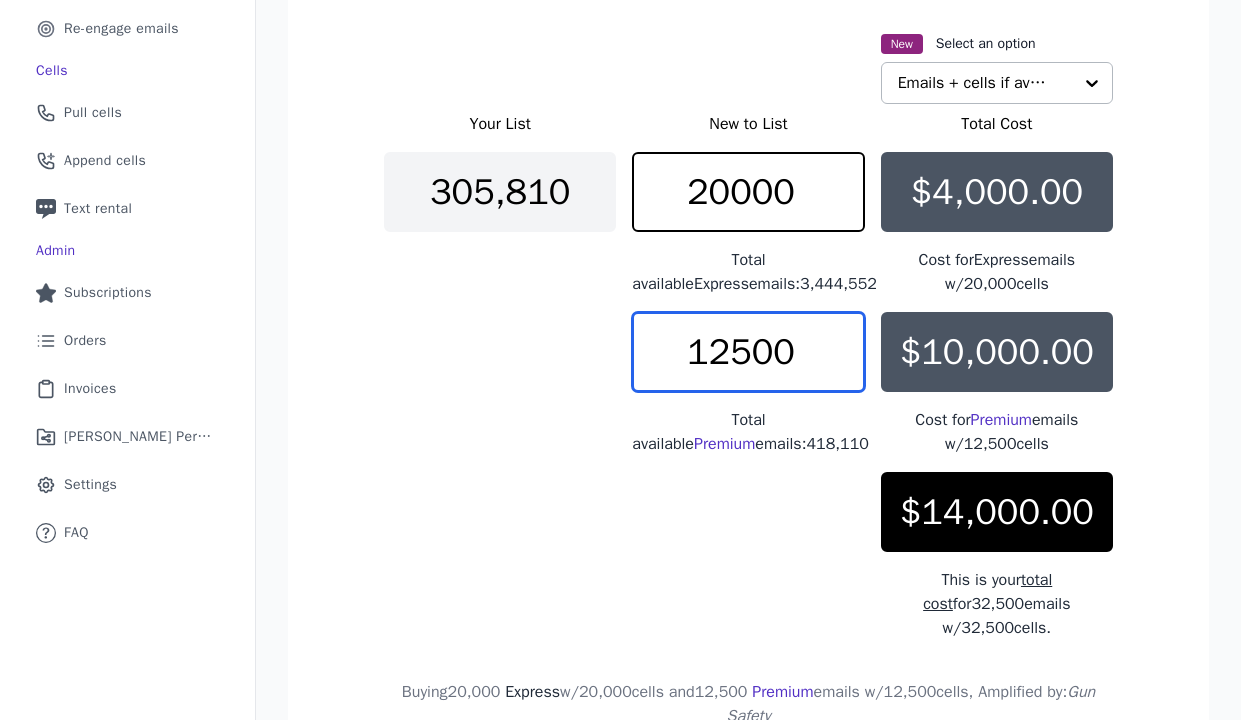 click on "12500" at bounding box center (748, 352) 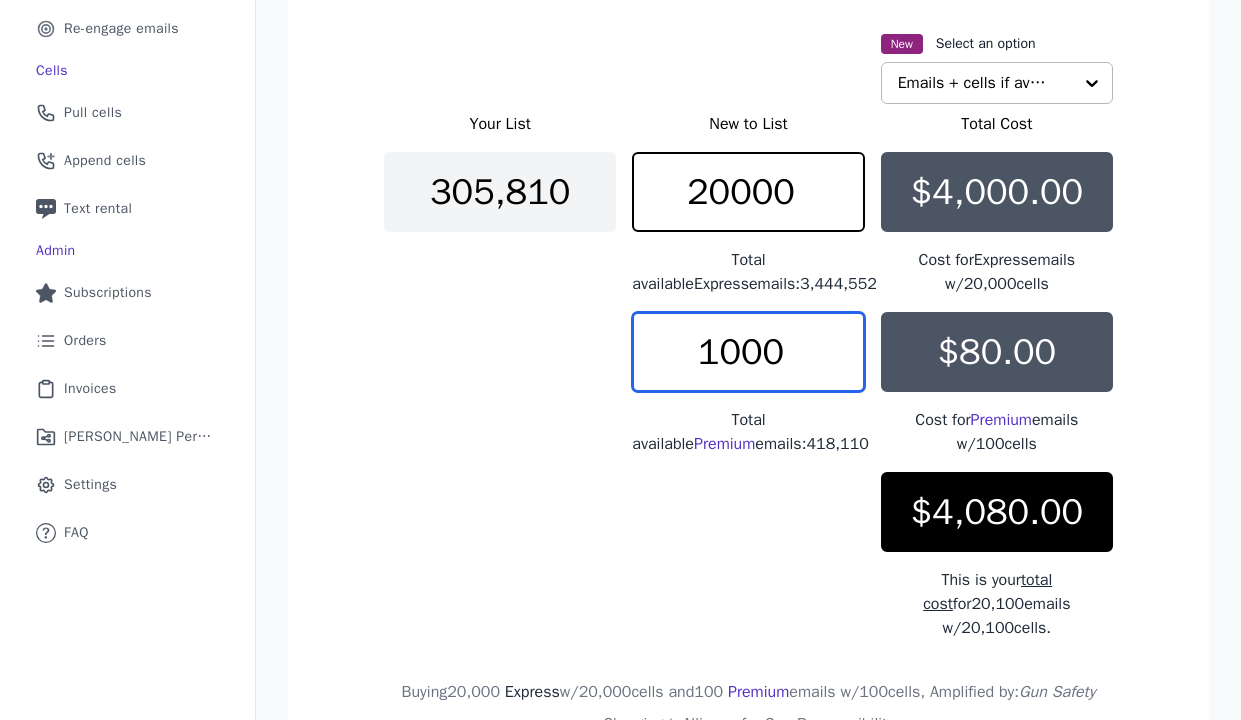 type on "10000" 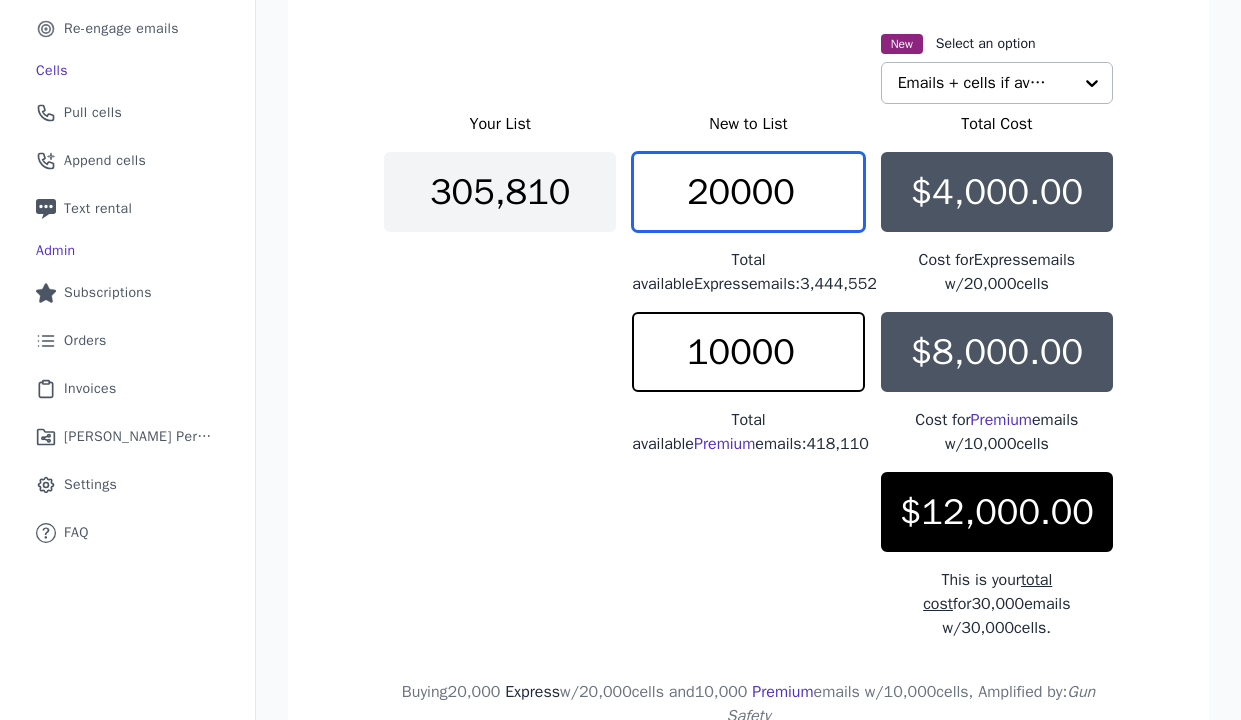 click on "20000" at bounding box center (748, 192) 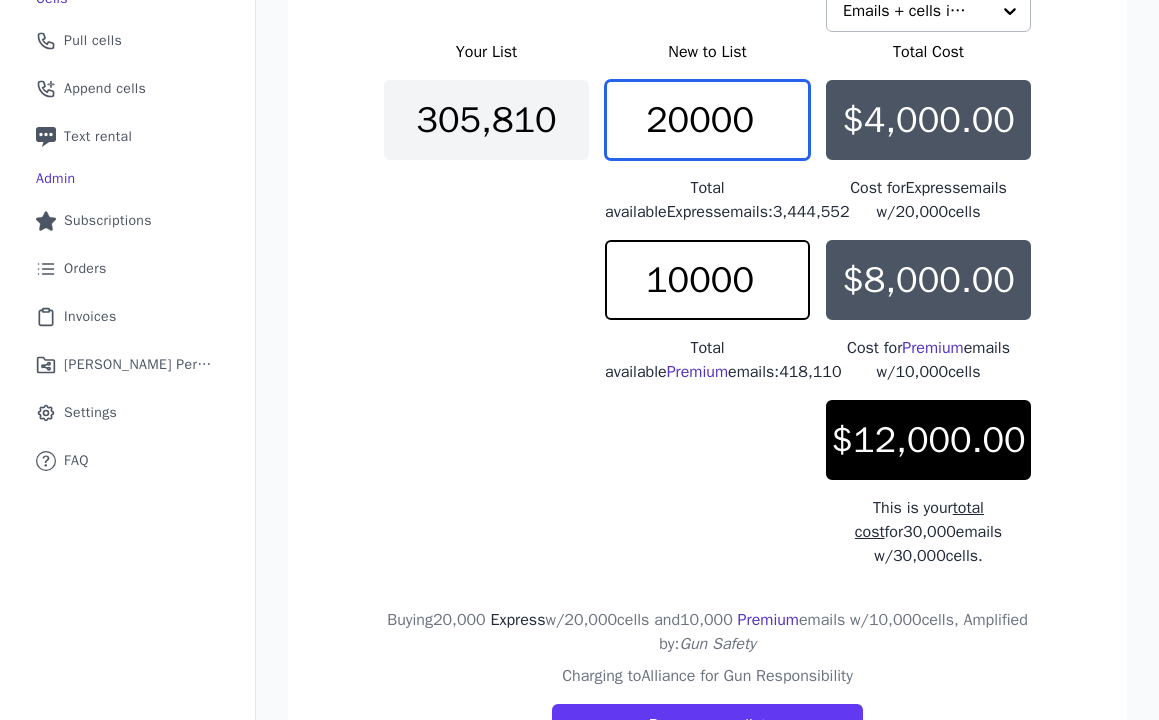 scroll, scrollTop: 392, scrollLeft: 0, axis: vertical 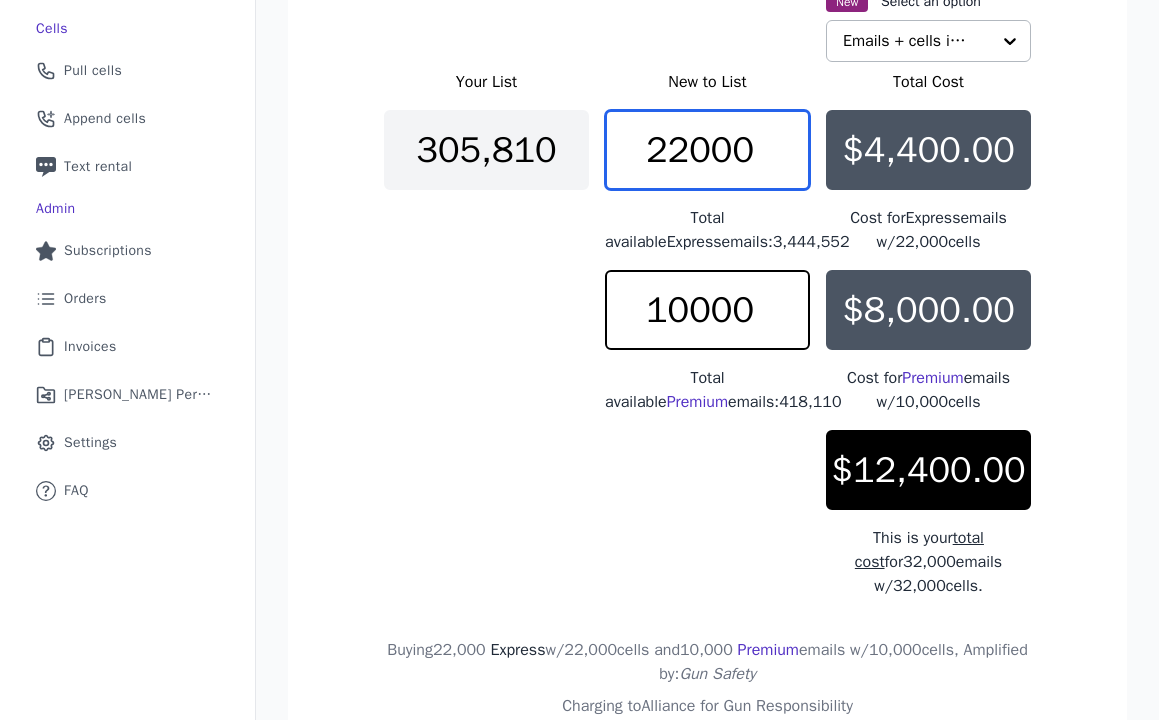 drag, startPoint x: 670, startPoint y: 138, endPoint x: 777, endPoint y: 141, distance: 107.042046 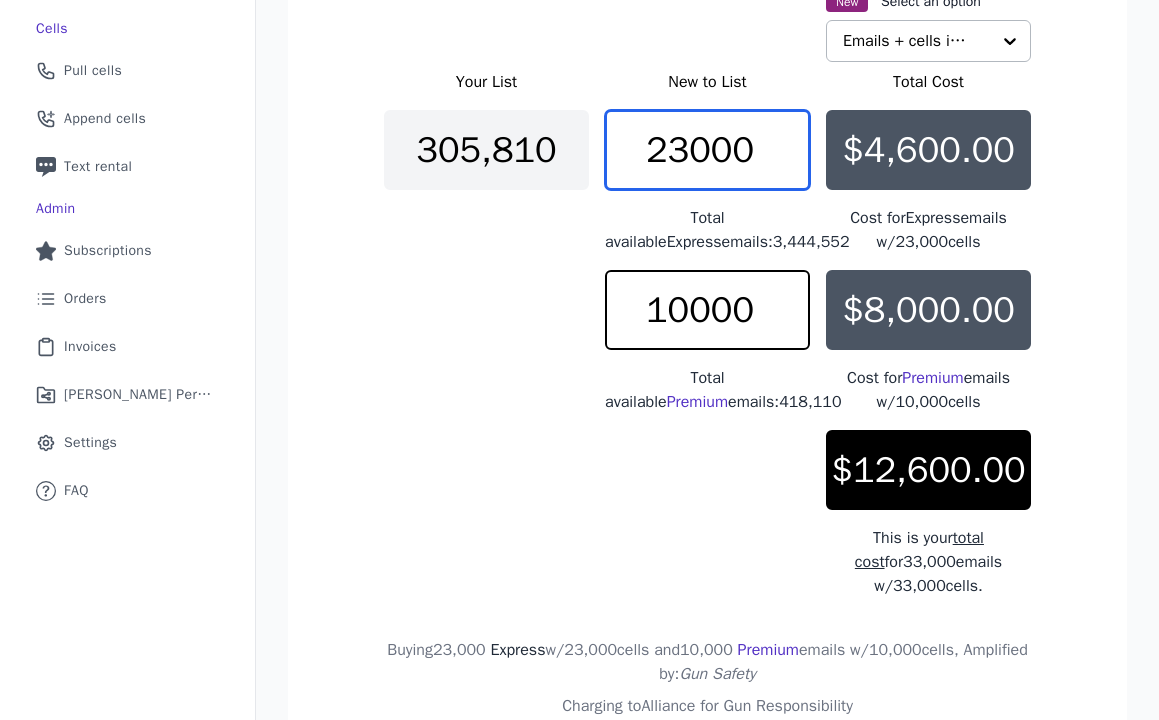 drag, startPoint x: 688, startPoint y: 152, endPoint x: 789, endPoint y: 152, distance: 101 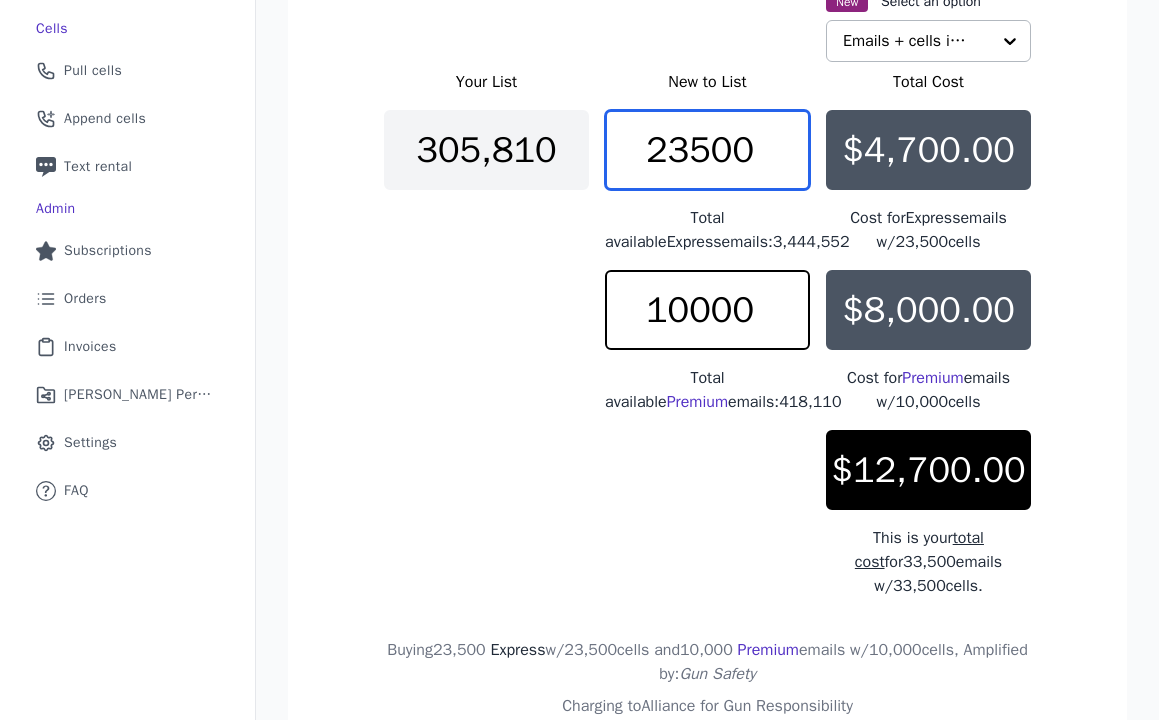 drag, startPoint x: 695, startPoint y: 150, endPoint x: 773, endPoint y: 150, distance: 78 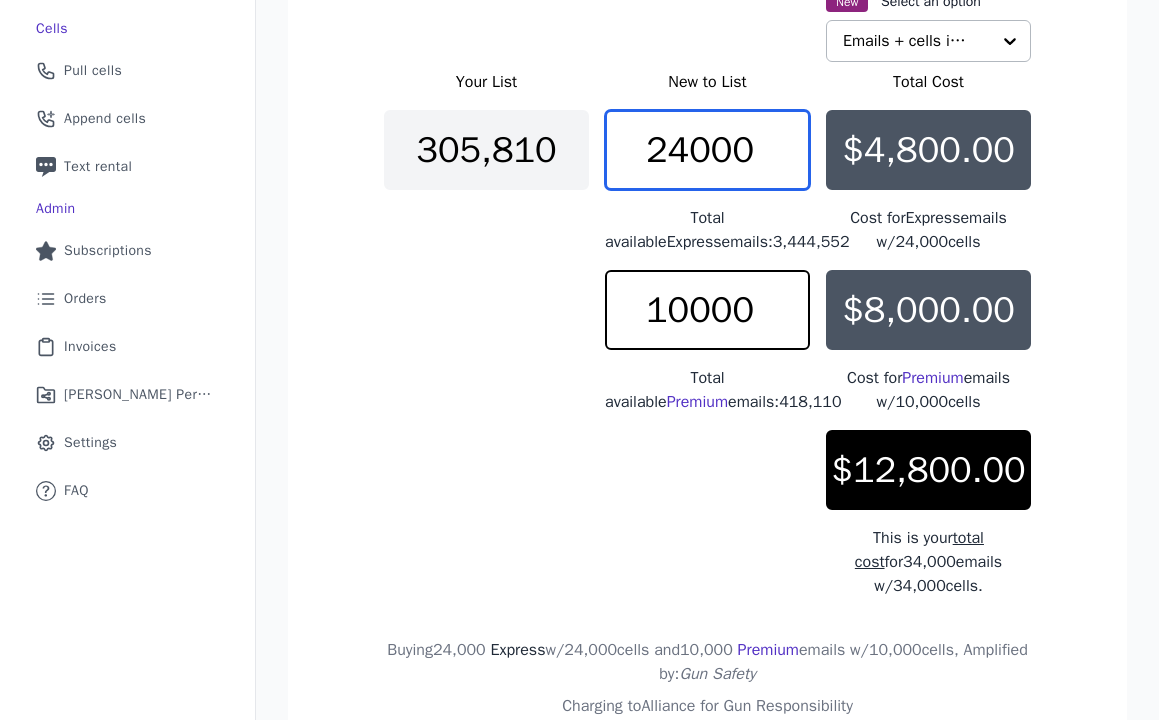 drag, startPoint x: 670, startPoint y: 140, endPoint x: 798, endPoint y: 142, distance: 128.01562 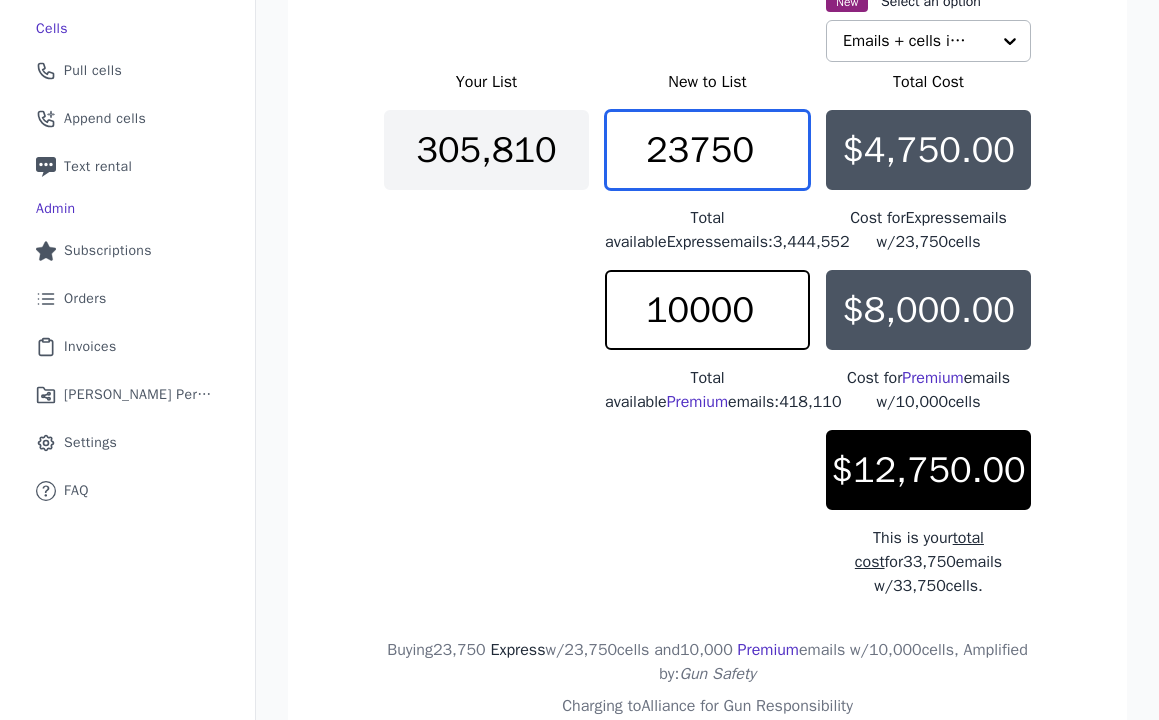 type on "23750" 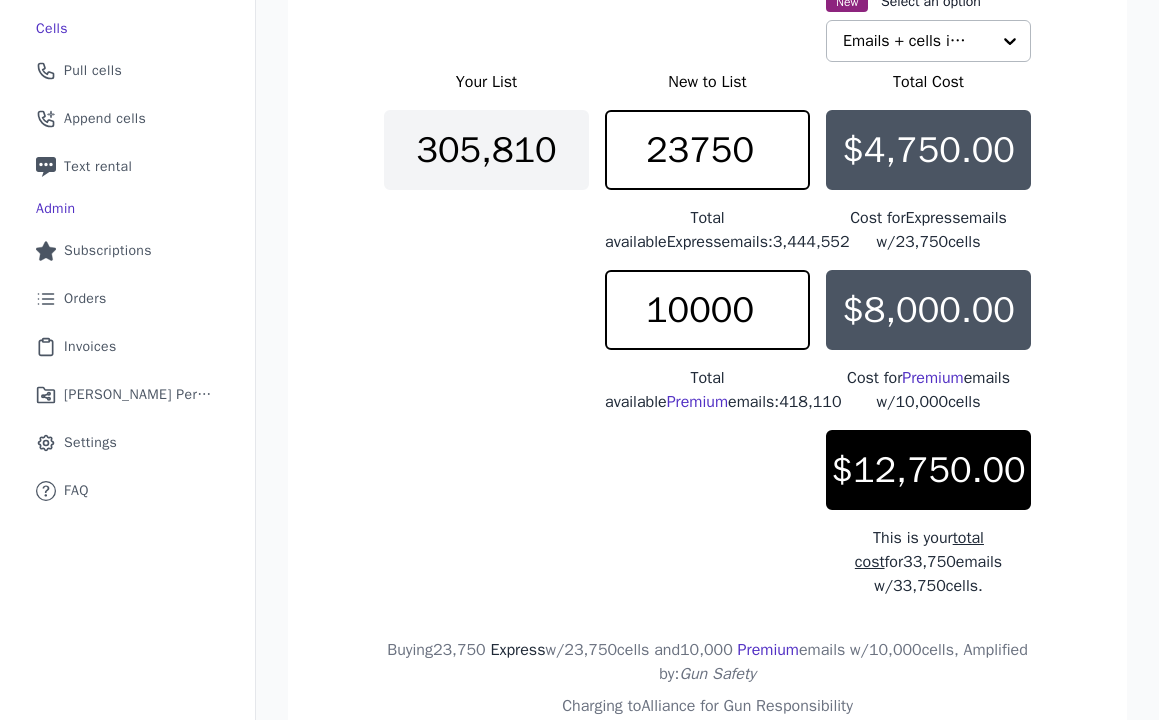 click on "Your List   New to List   Total Cost   305,810   23750   Total available  Express  emails:  3,444,552   $4,750.00   Cost for  Express  emails w/  23,750  cells   10000   Total available  Premium
emails:  418,110   $8,000.00   Cost for  Premium  emails w/  10,000
cells     $12,750.00   This is your  total cost  for  33,750
emails w/  33,750  cells." at bounding box center [707, 334] 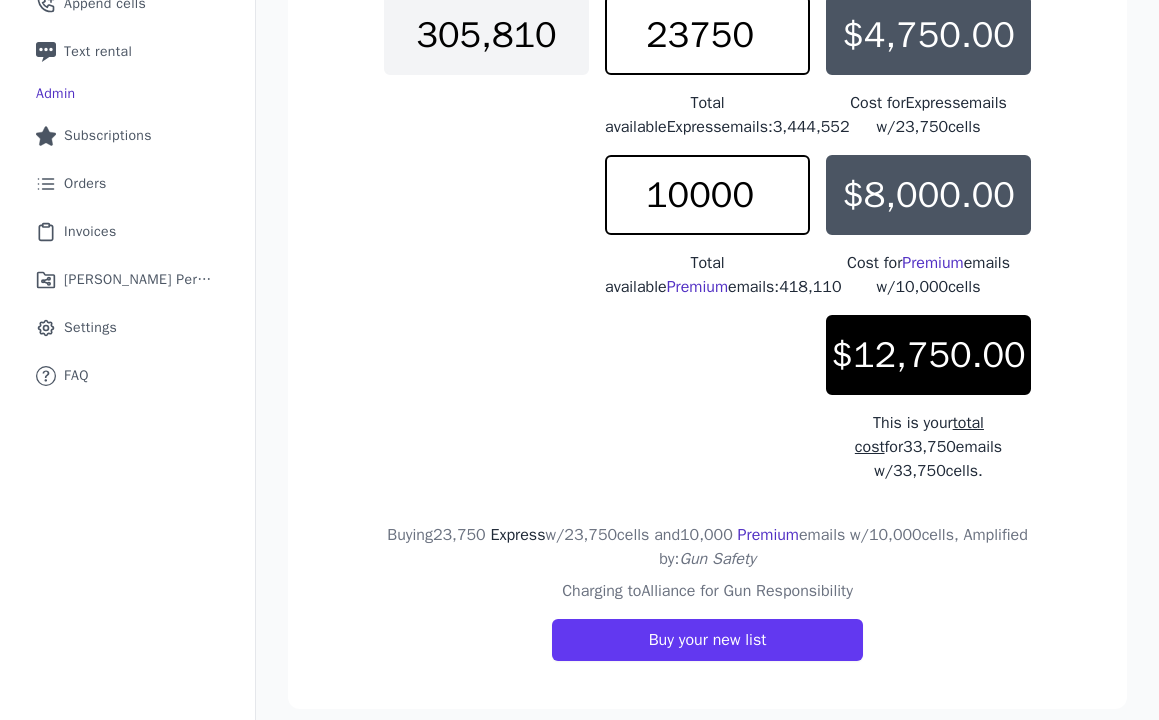 scroll, scrollTop: 527, scrollLeft: 0, axis: vertical 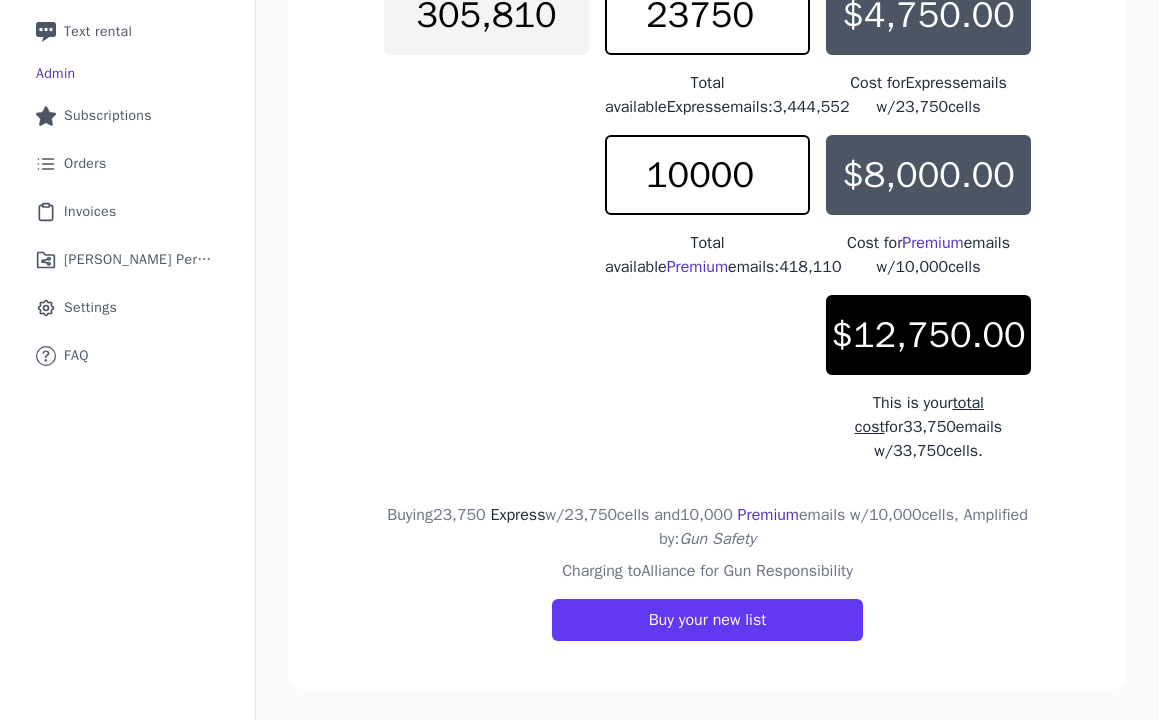 click on "Your List   New to List   Total Cost   305,810   23750   Total available  Express  emails:  3,444,552   $4,750.00   Cost for  Express  emails w/  23,750  cells   10000   Total available  Premium
emails:  418,110   $8,000.00   Cost for  Premium  emails w/  10,000
cells     $12,750.00   This is your  total cost  for  33,750
emails w/  33,750  cells." at bounding box center [707, 199] 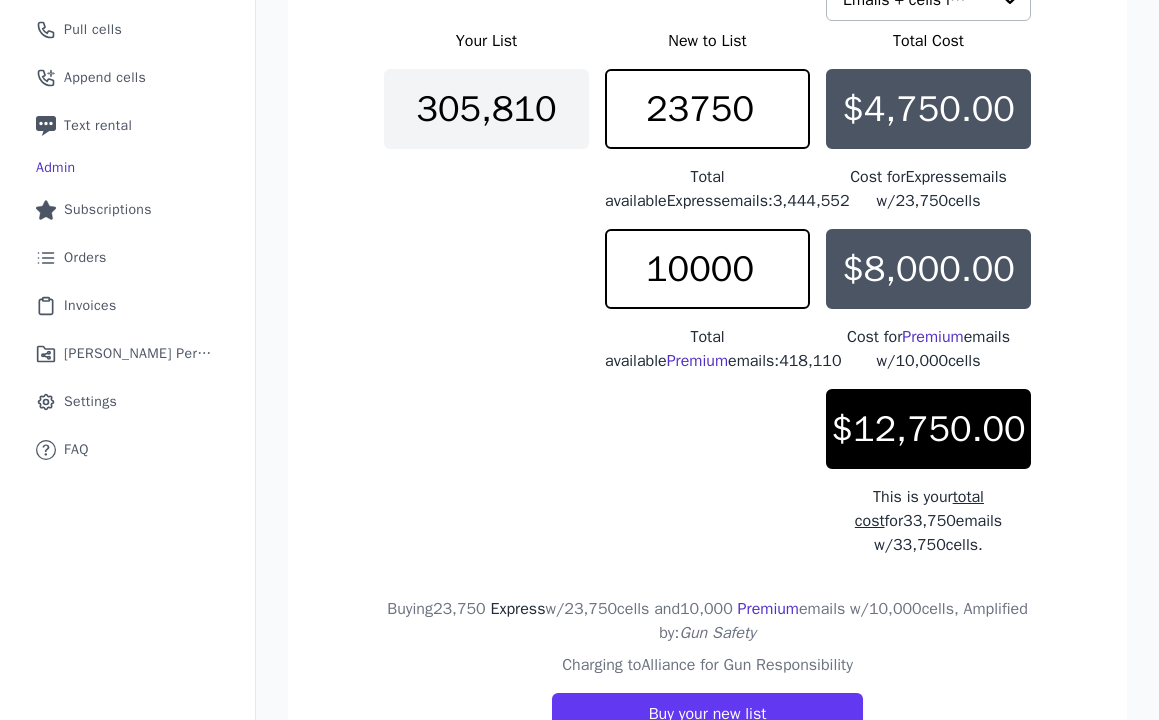 scroll, scrollTop: 527, scrollLeft: 0, axis: vertical 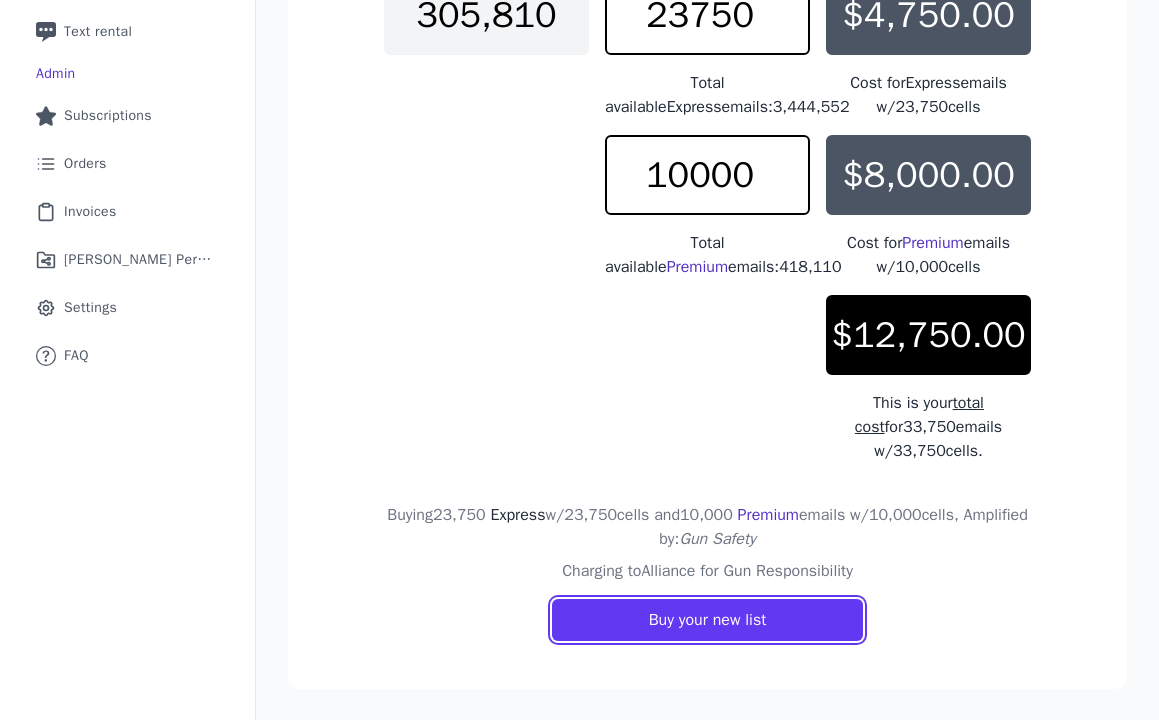 drag, startPoint x: 713, startPoint y: 607, endPoint x: 682, endPoint y: 533, distance: 80.23092 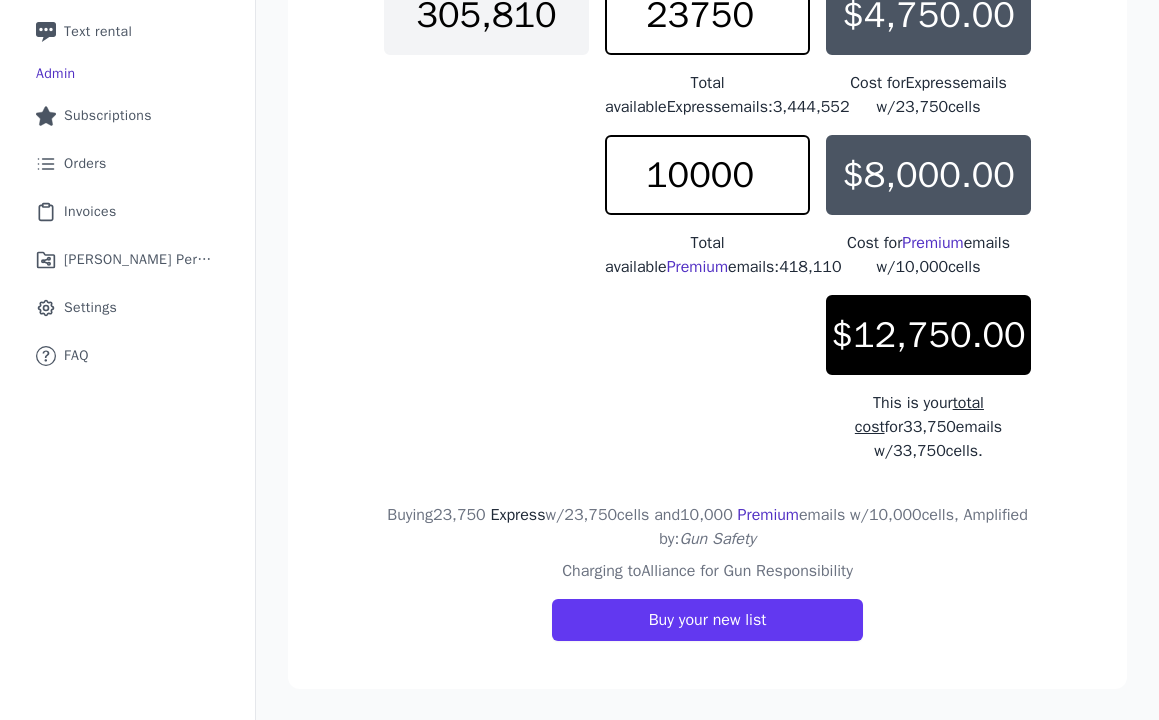 click on ", Amplified by:   Gun Safety" at bounding box center [843, 527] 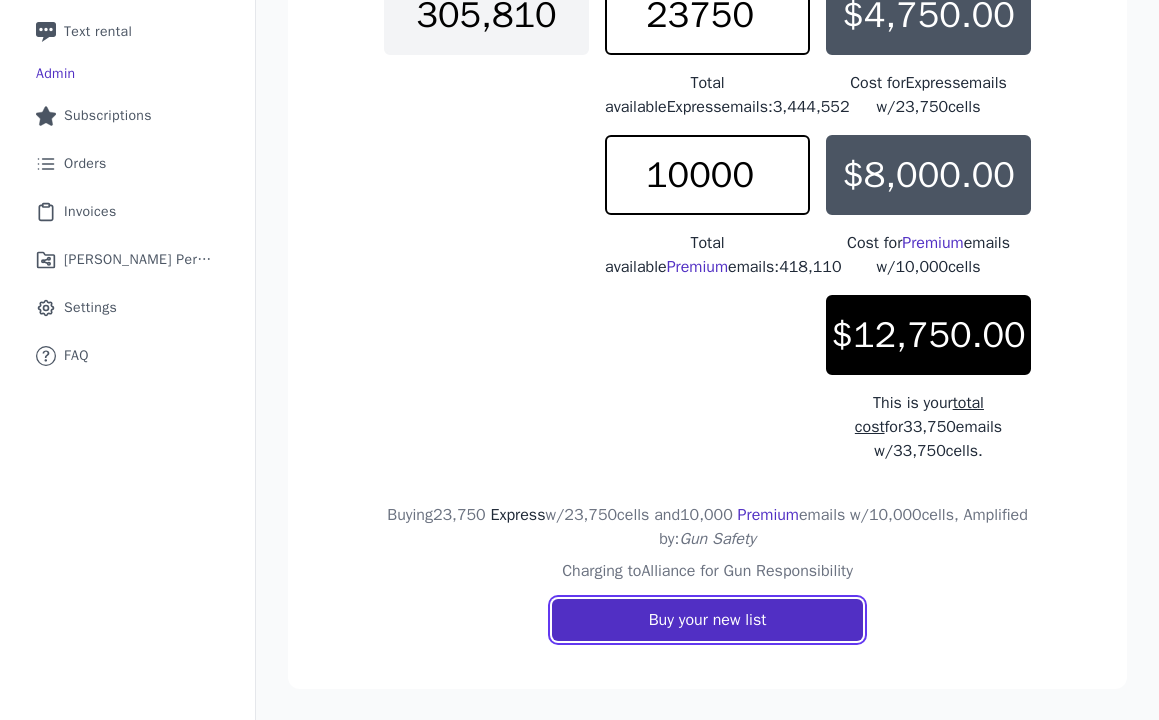 click on "Buy your new list" at bounding box center [708, 620] 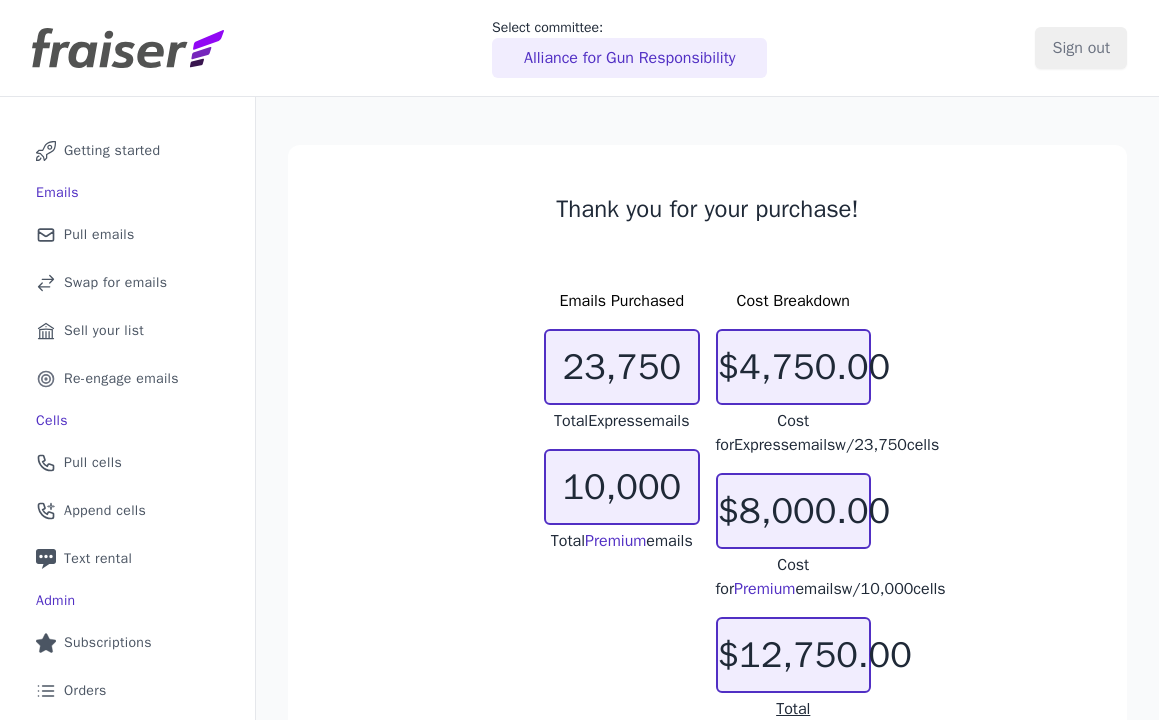 scroll, scrollTop: 0, scrollLeft: 0, axis: both 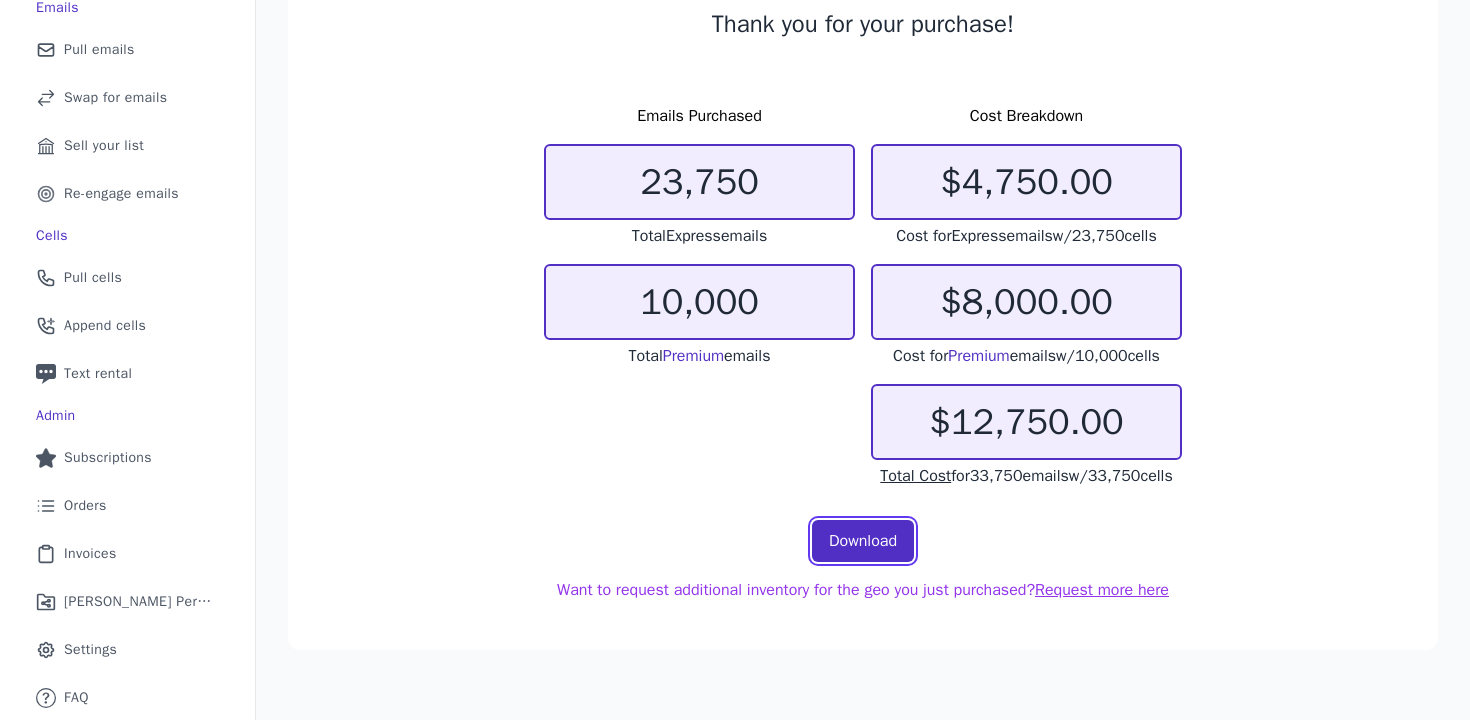 click on "Download" at bounding box center [863, 541] 